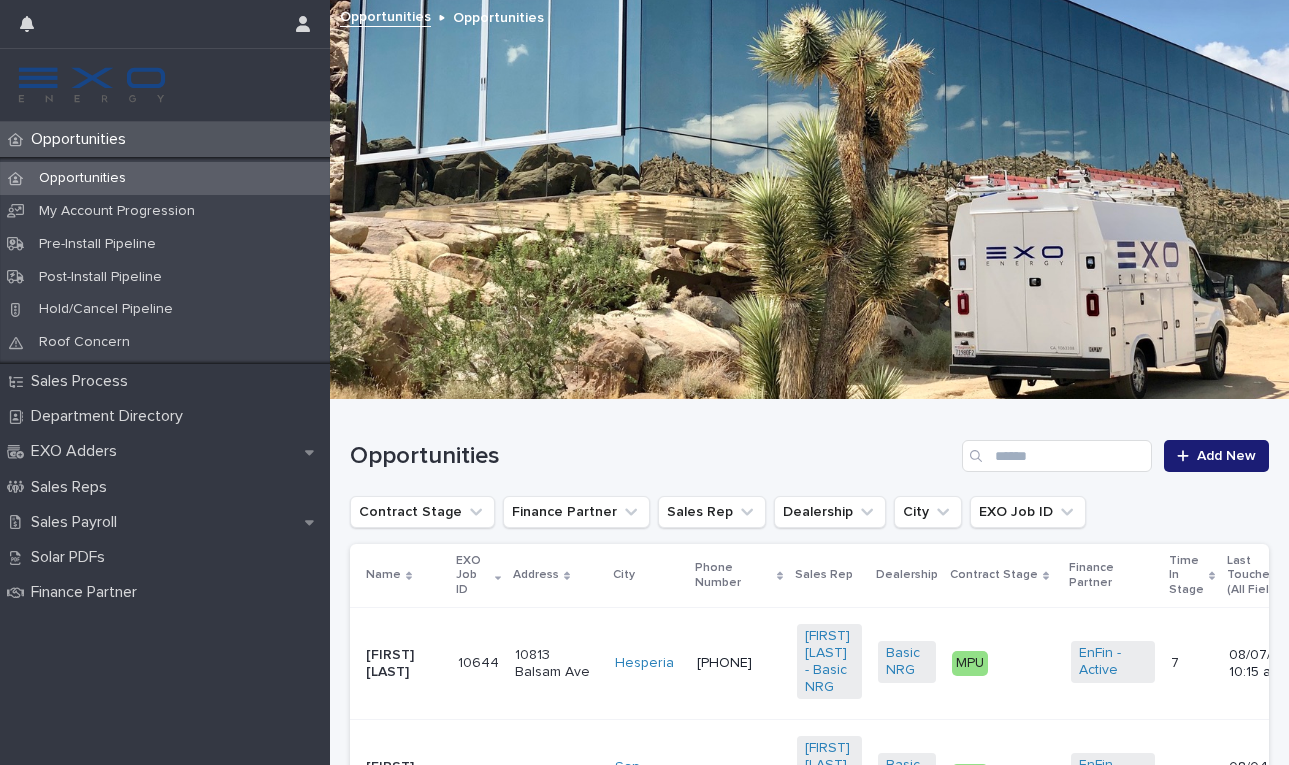 scroll, scrollTop: 0, scrollLeft: 0, axis: both 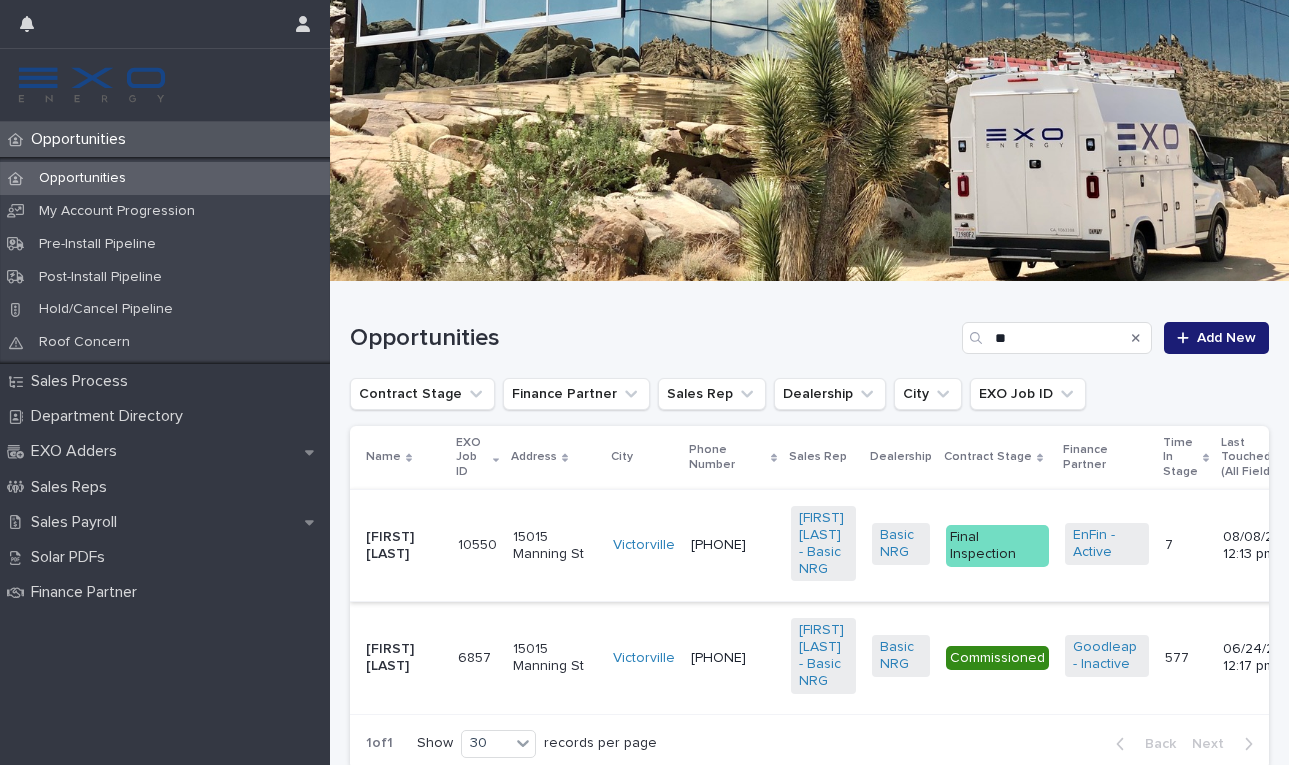 type on "**" 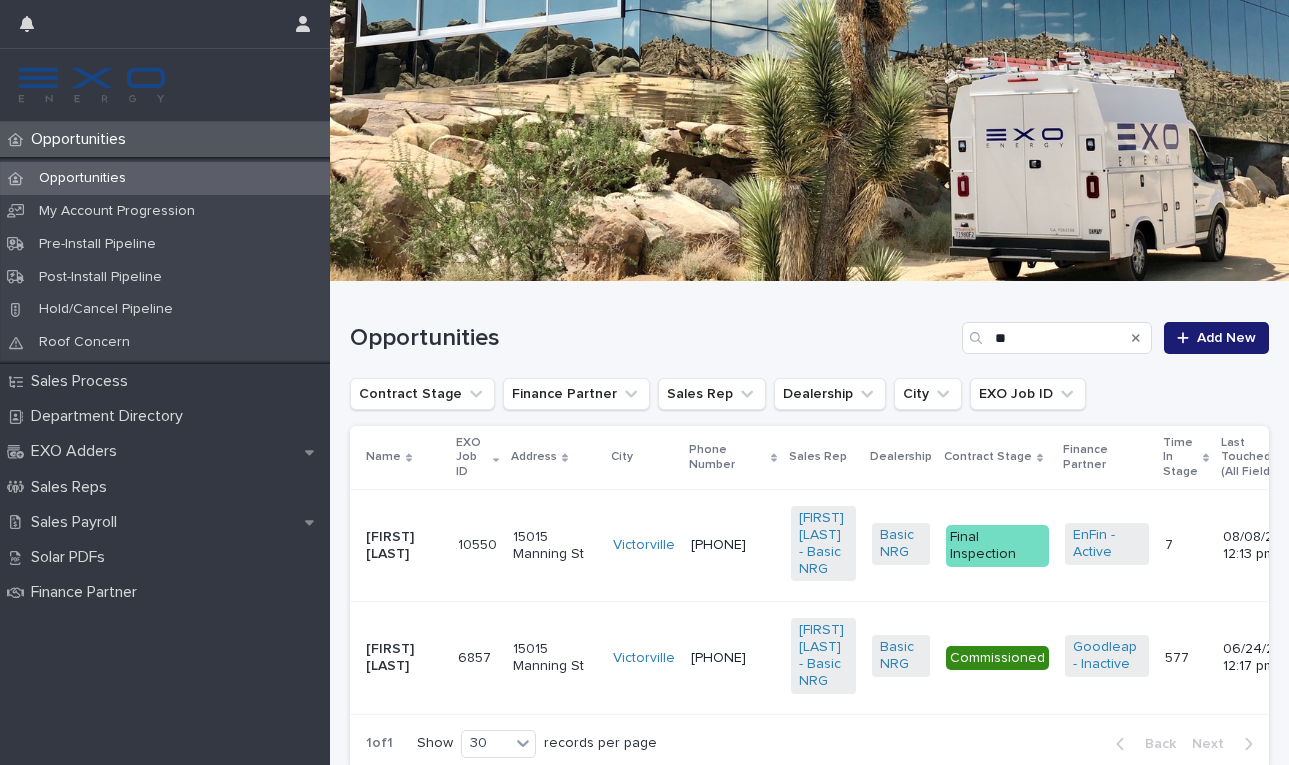 click on "[FIRST] [LAST]" at bounding box center (404, 546) 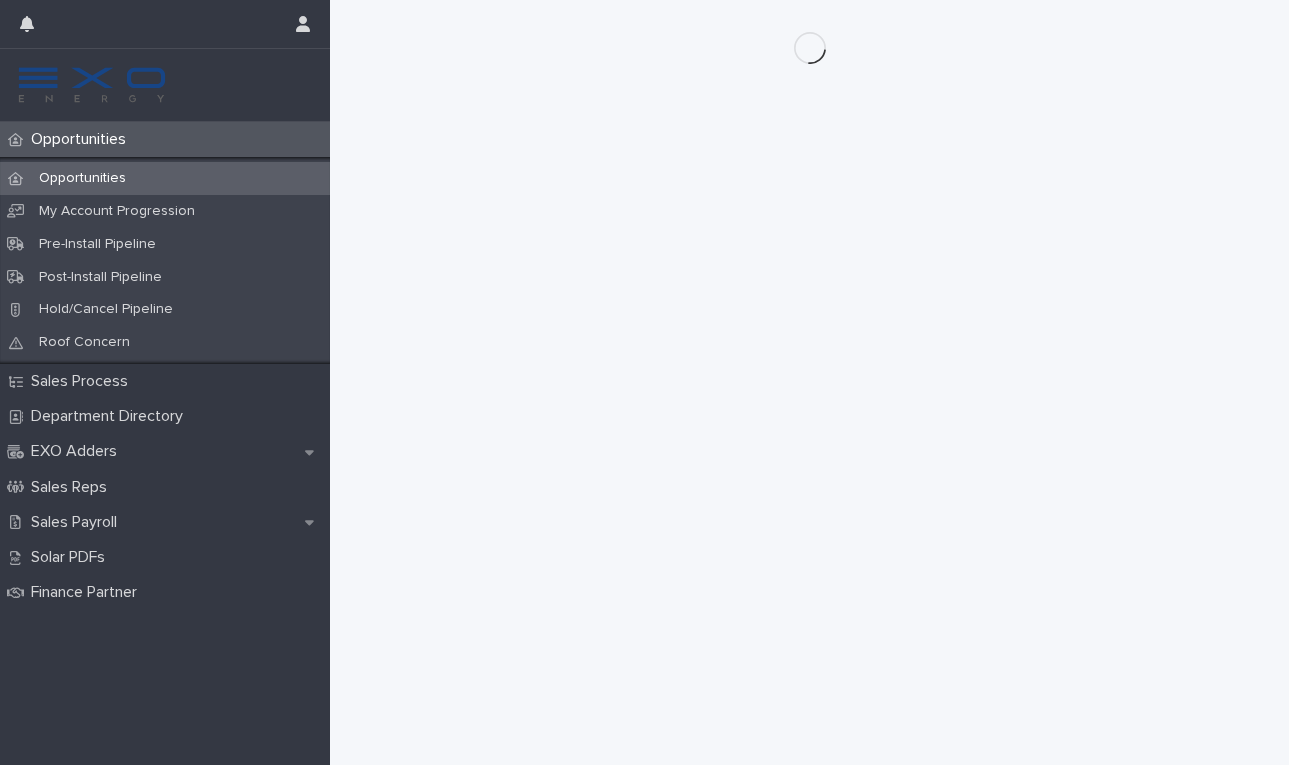 scroll, scrollTop: 0, scrollLeft: 0, axis: both 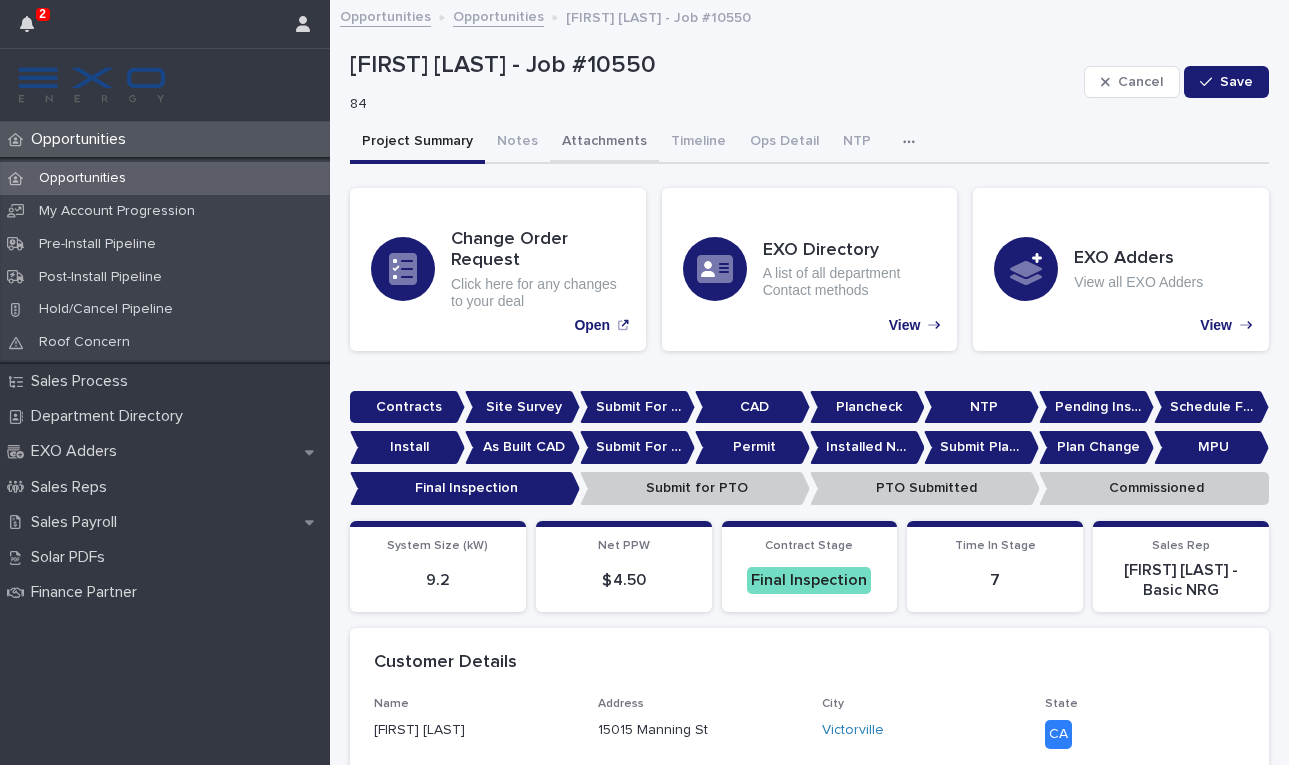 click on "Attachments" at bounding box center (604, 143) 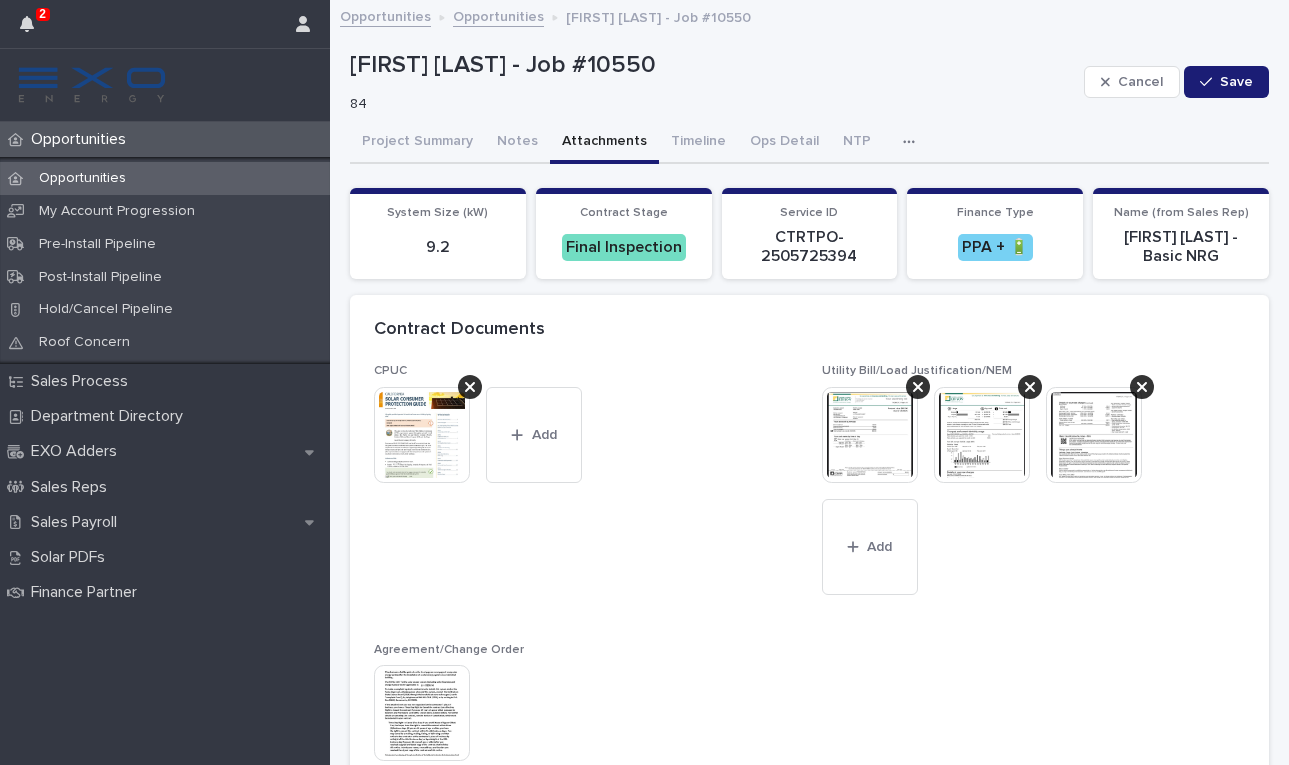 click at bounding box center (870, 435) 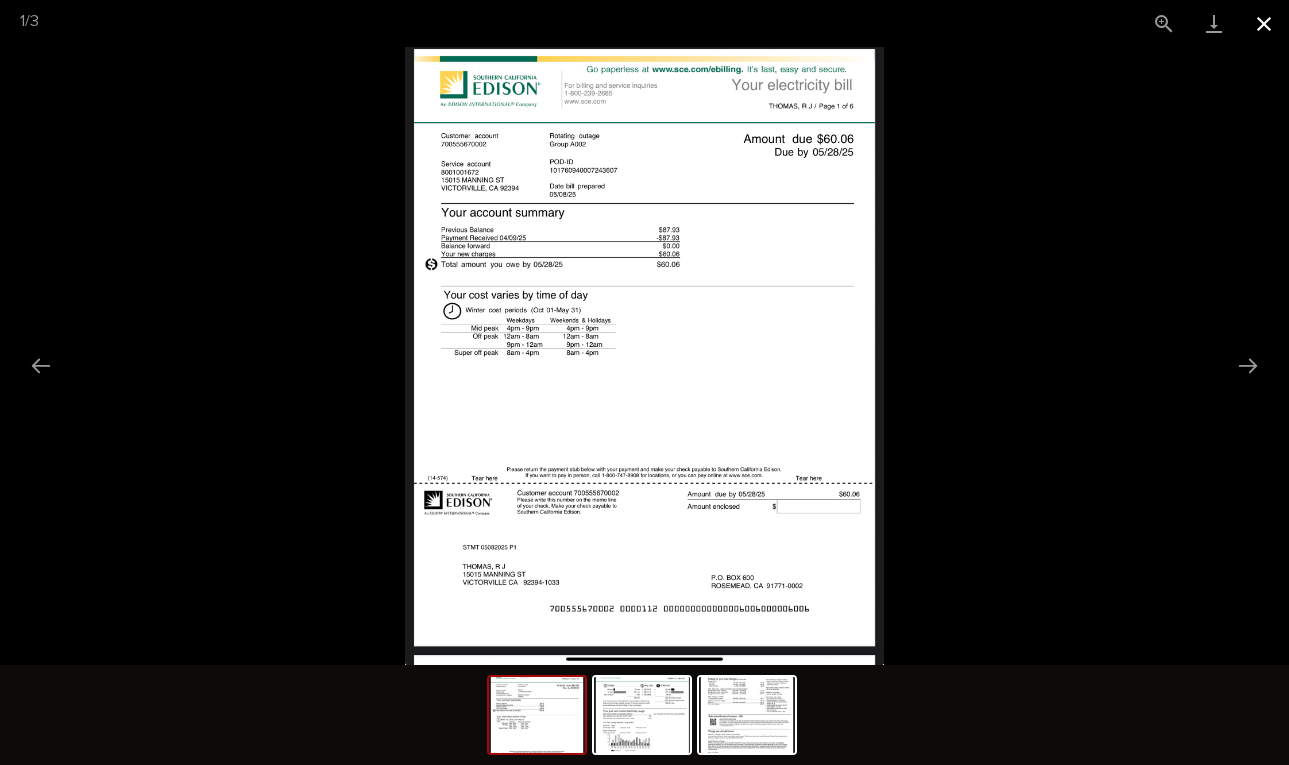 click at bounding box center [1264, 23] 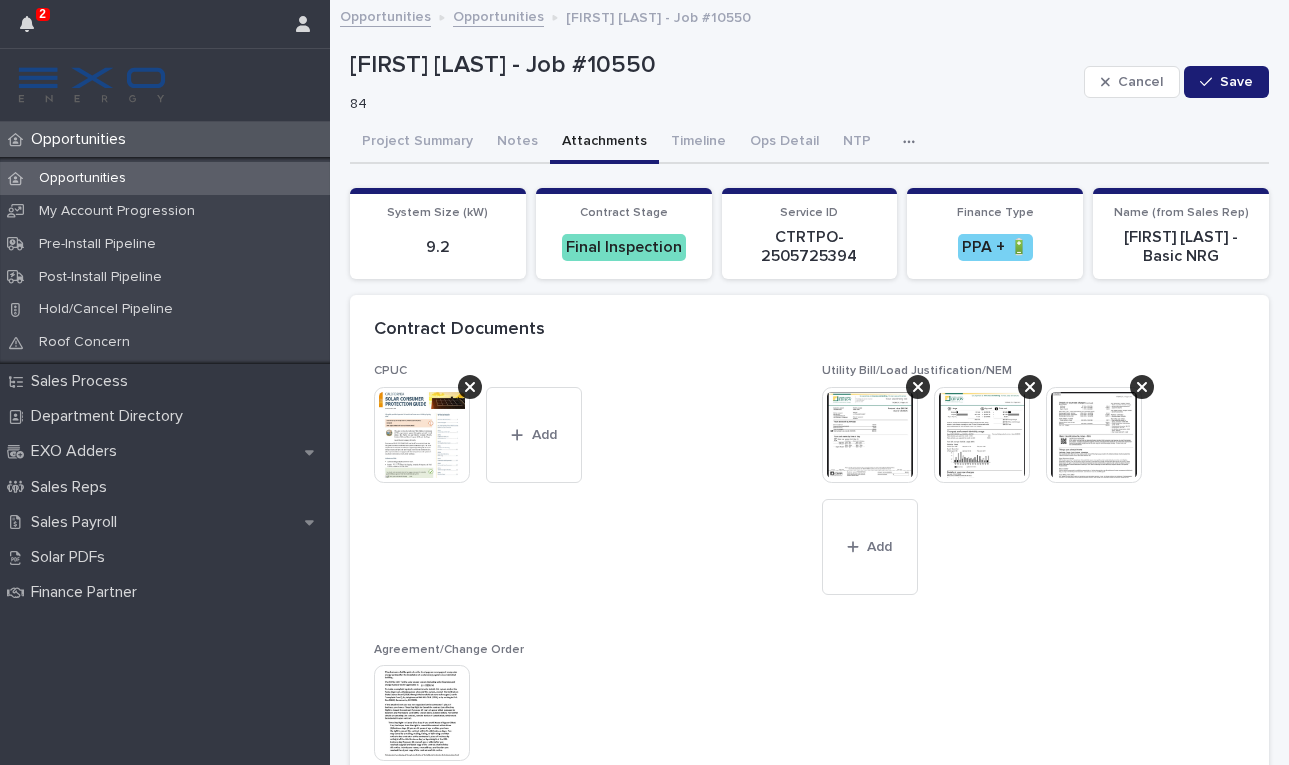 click 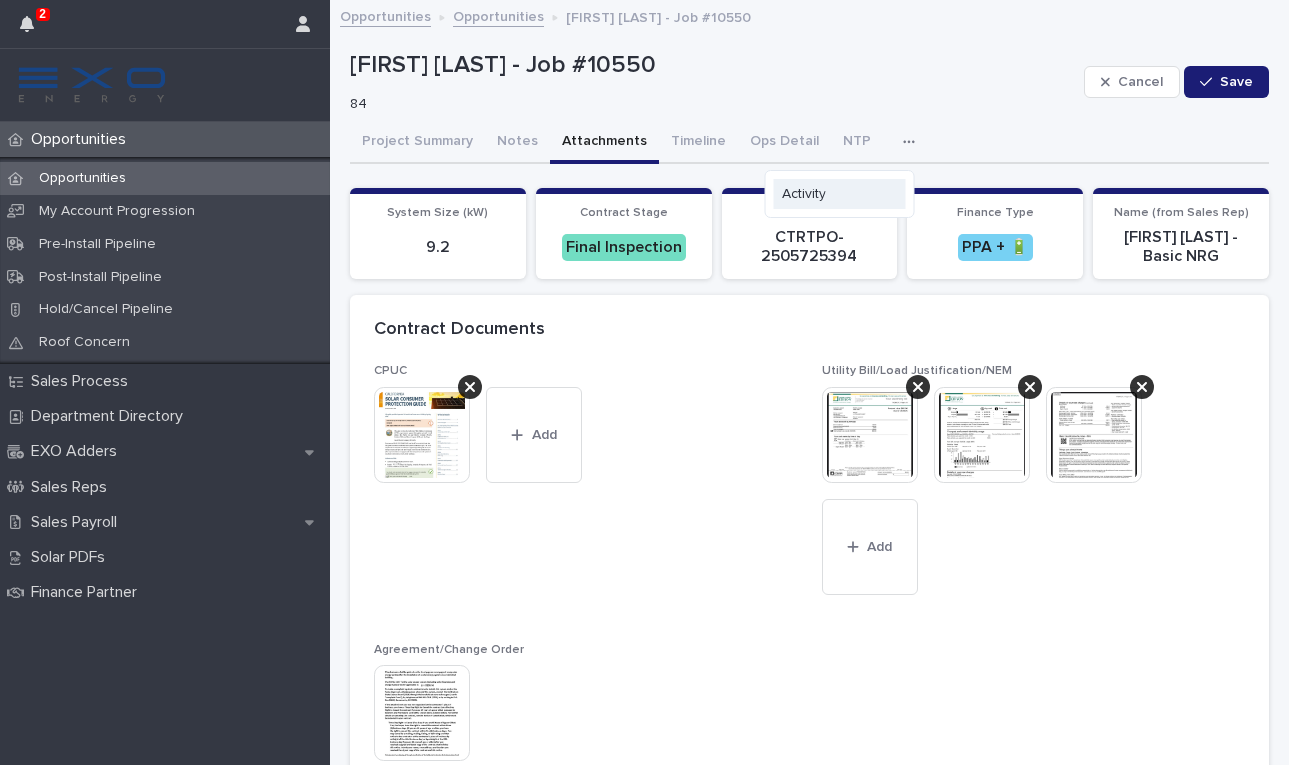 click on "Activity" at bounding box center (804, 194) 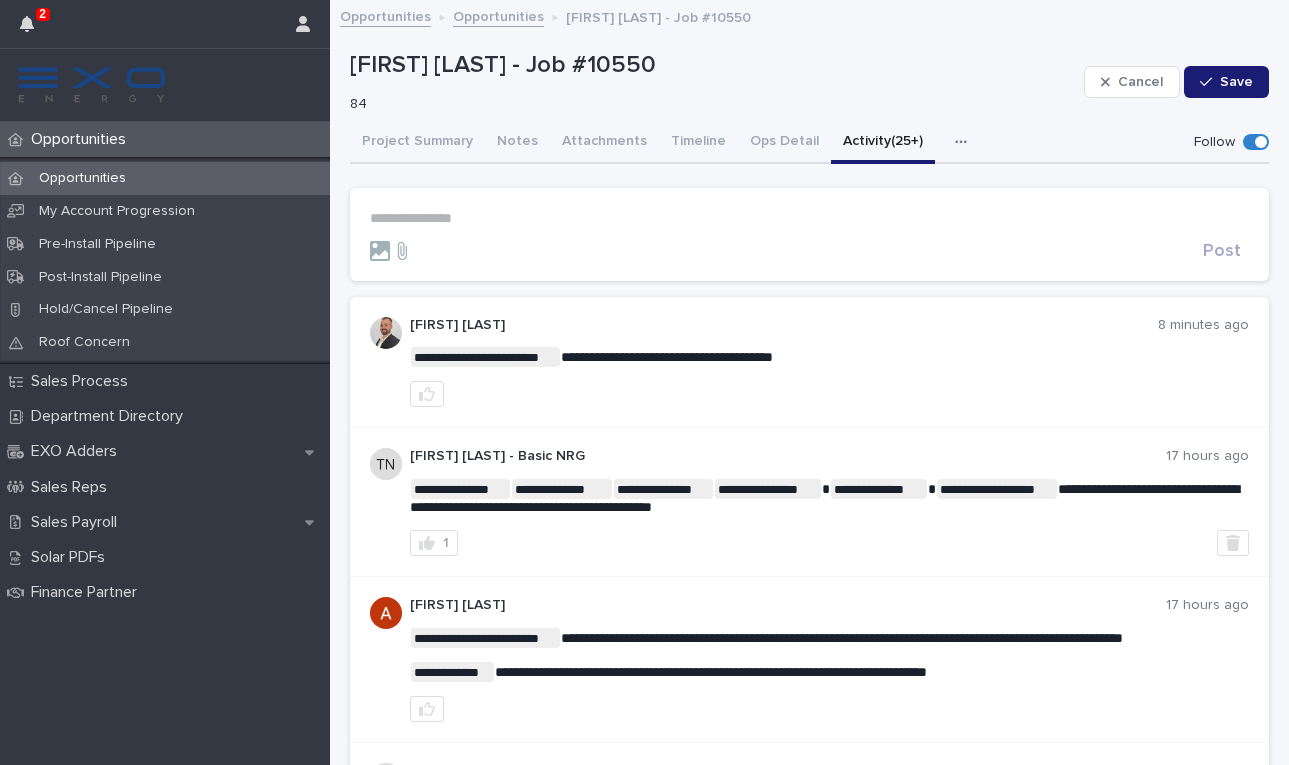 click 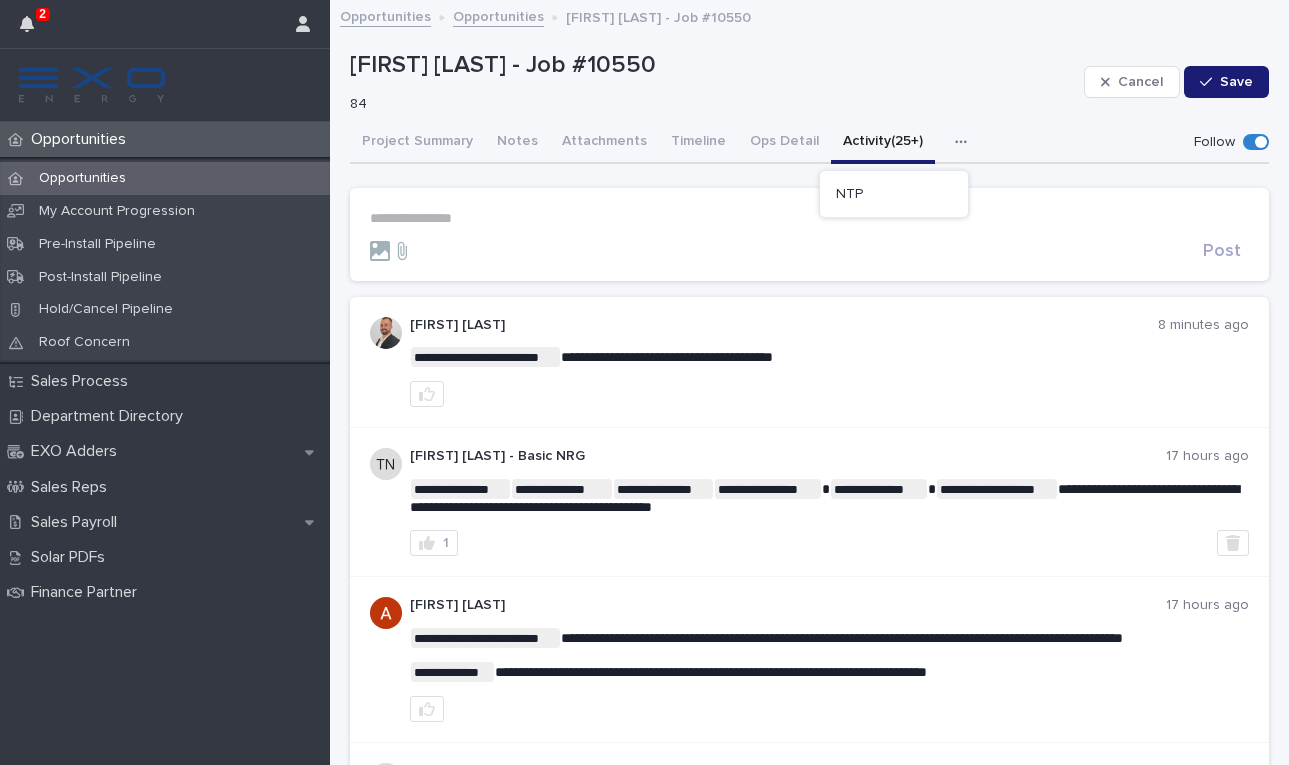 click 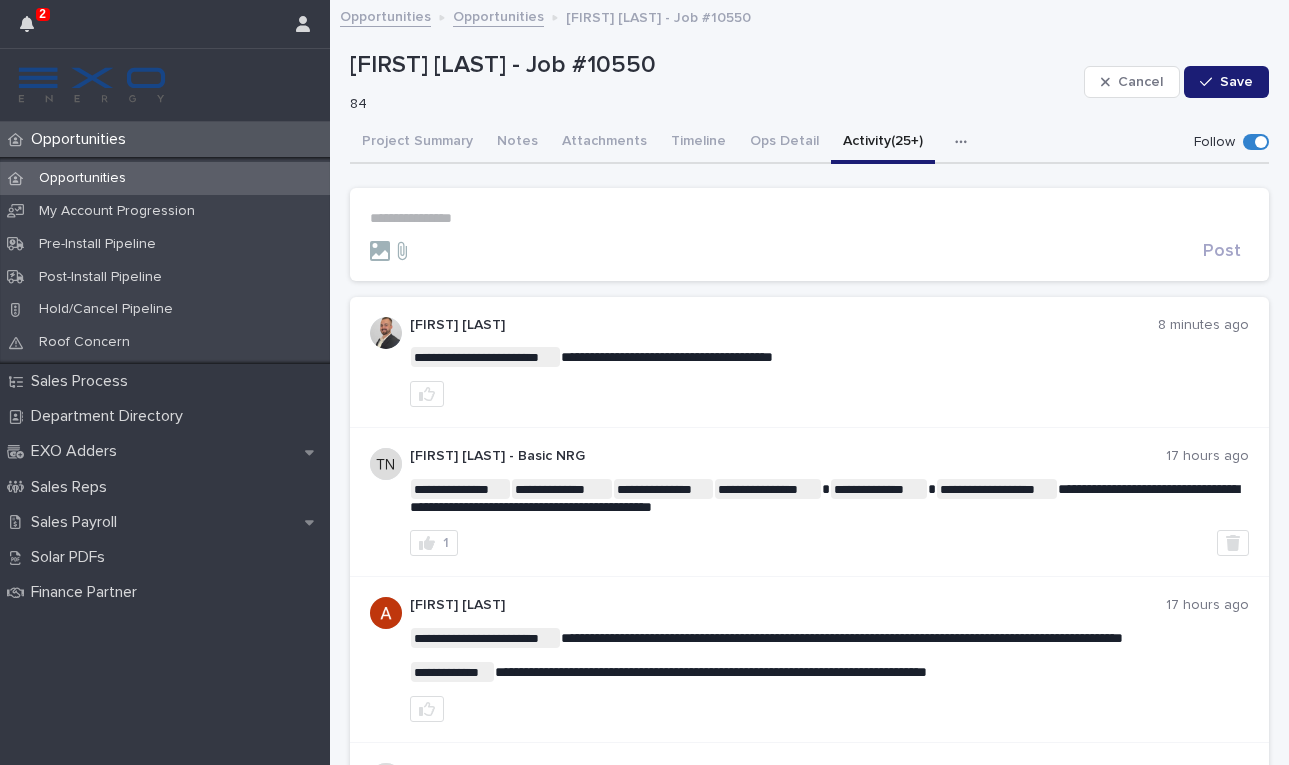 click 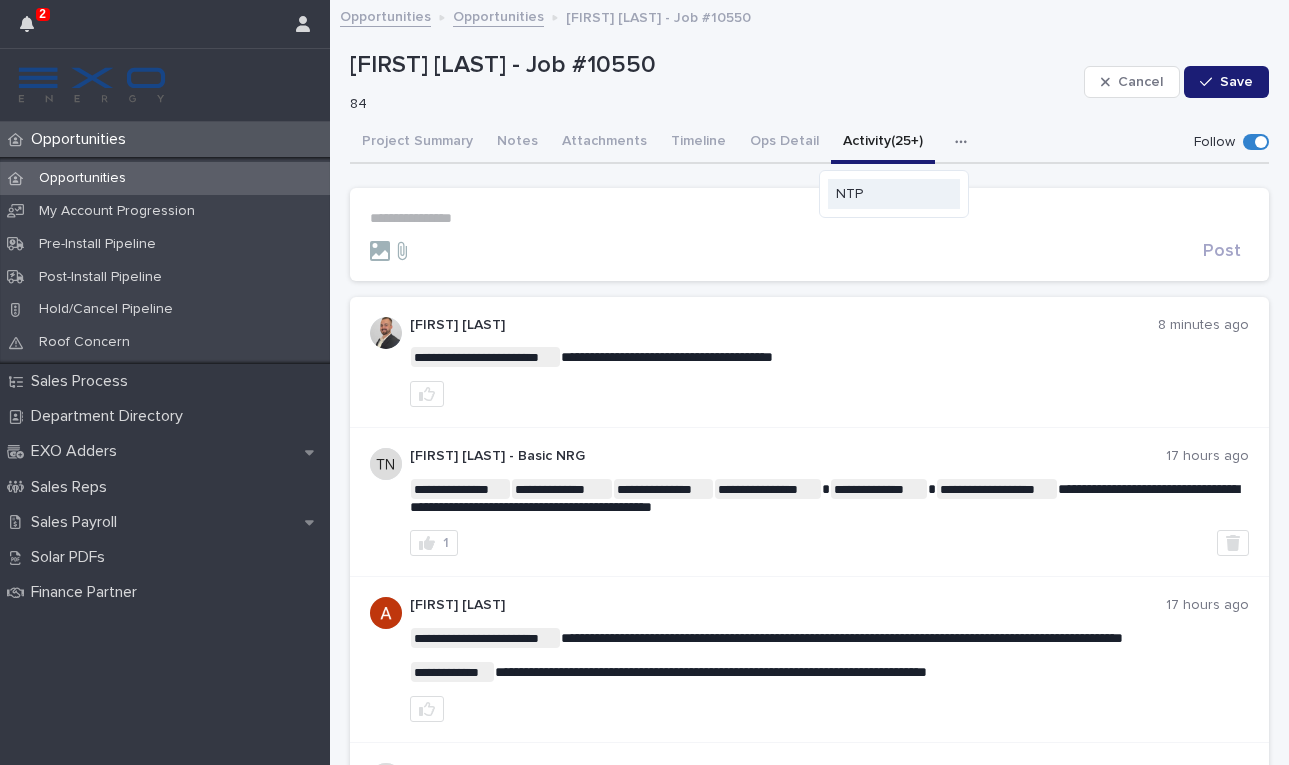 click on "NTP" at bounding box center [894, 194] 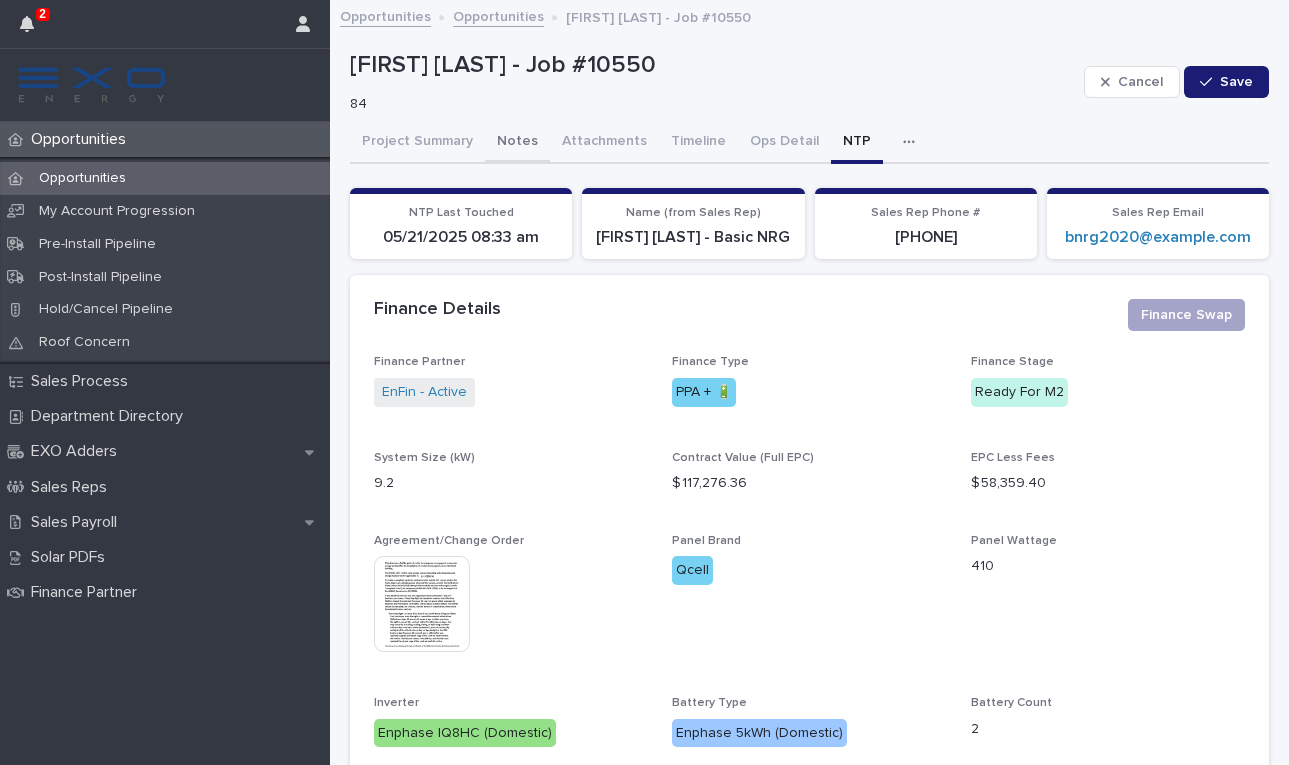 scroll, scrollTop: 0, scrollLeft: 0, axis: both 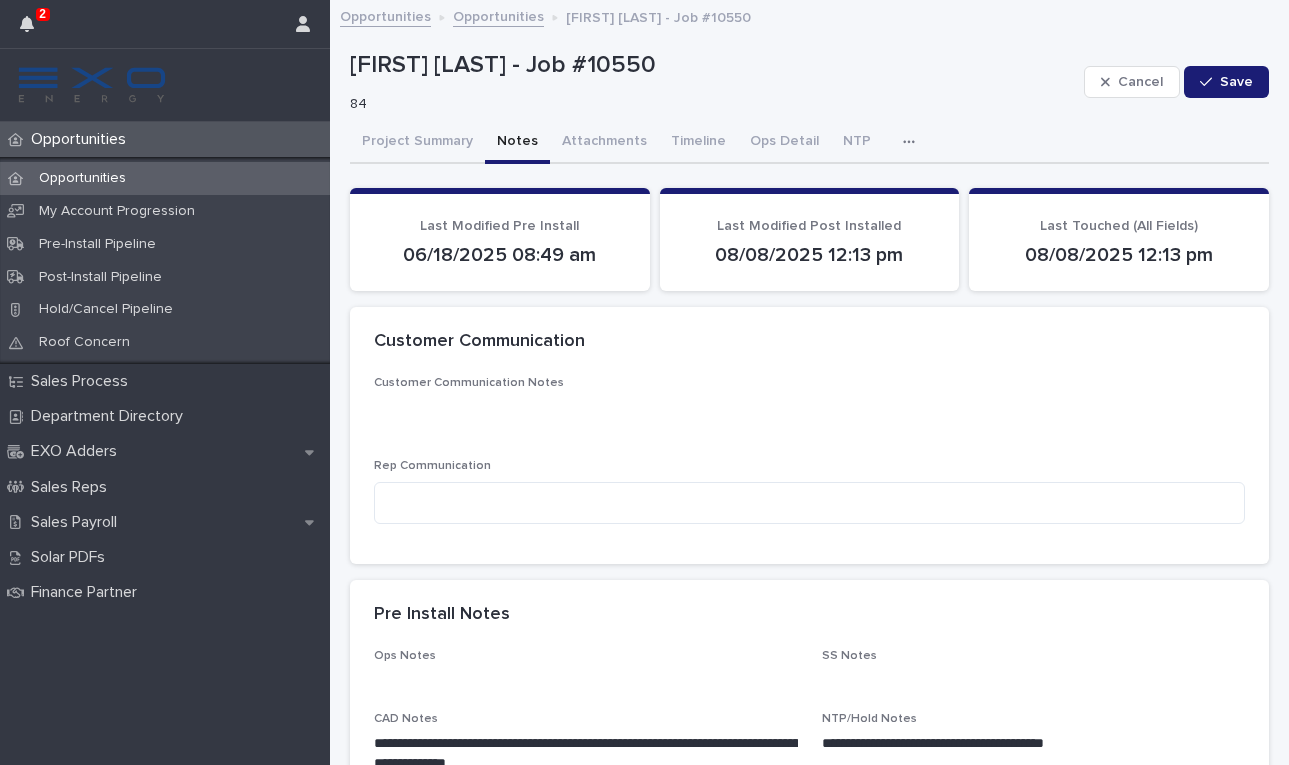 click on "Notes" at bounding box center (517, 143) 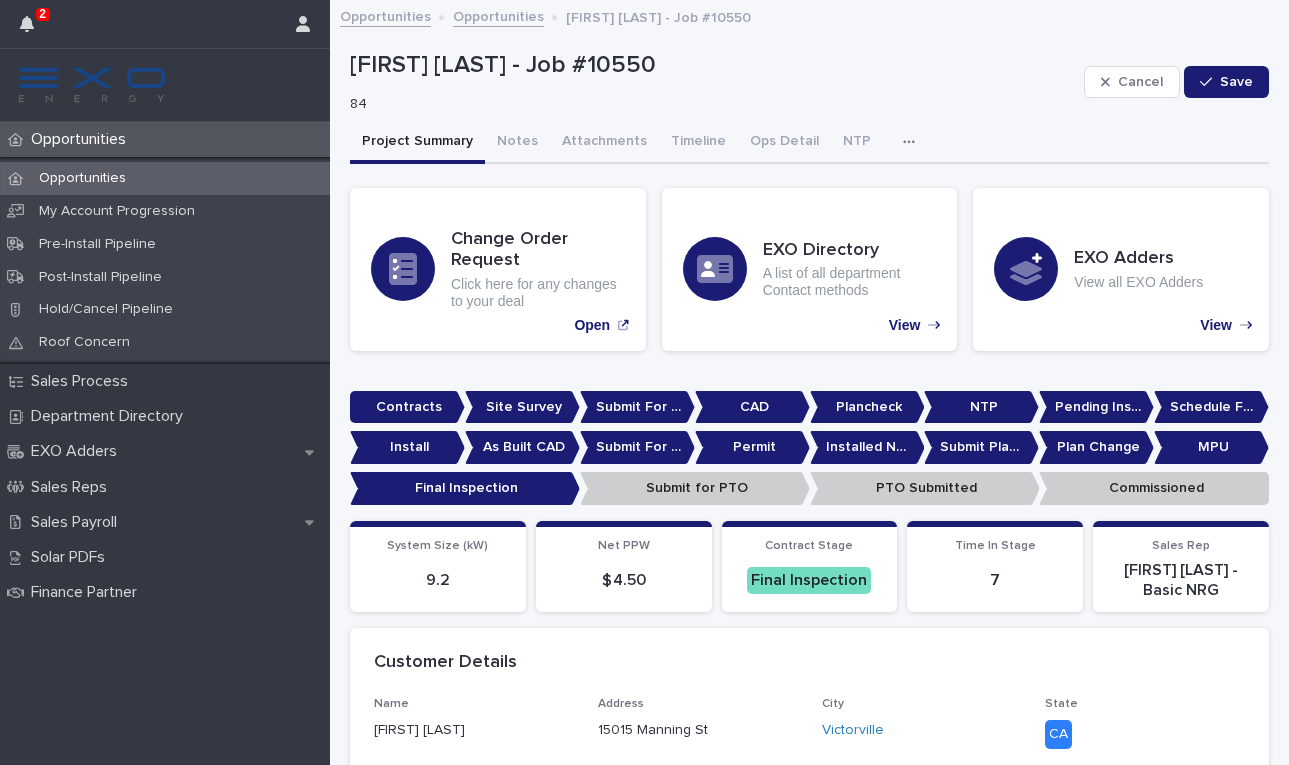 click on "Project Summary" at bounding box center [417, 143] 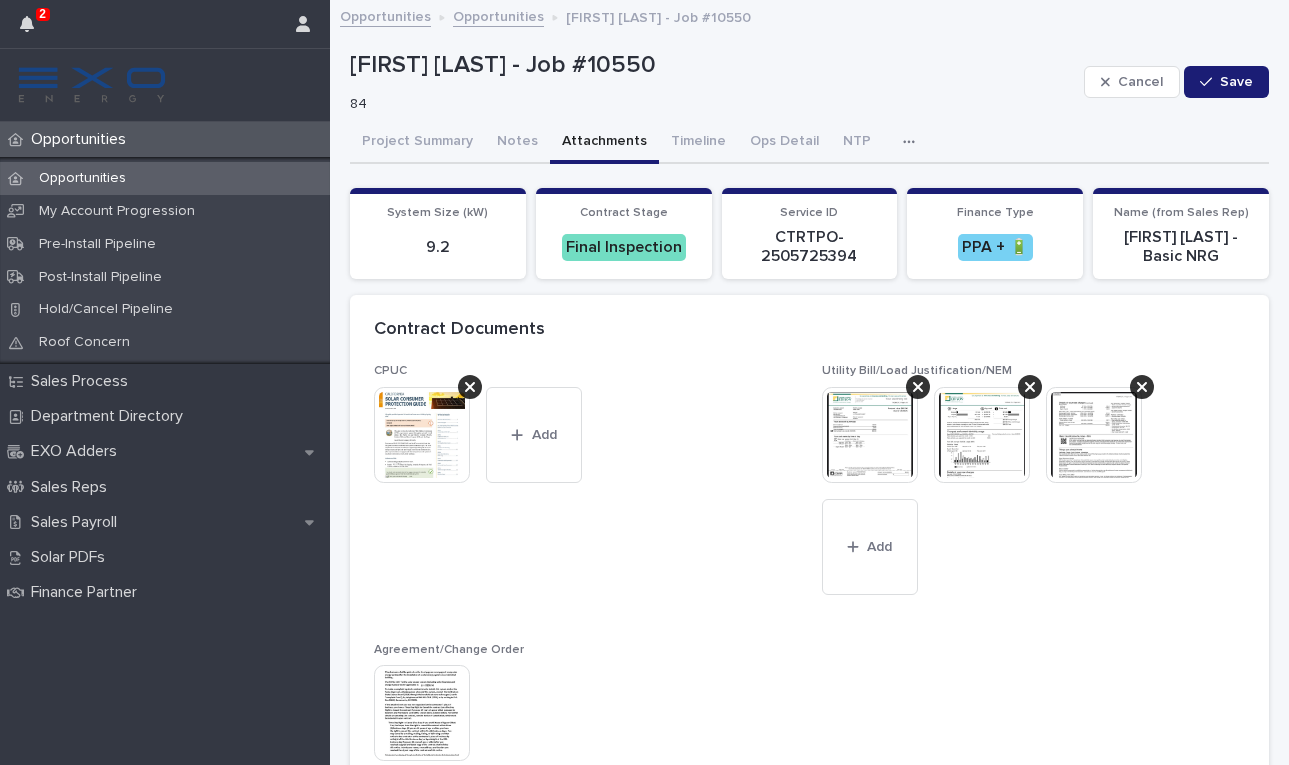 click on "Attachments" at bounding box center [604, 143] 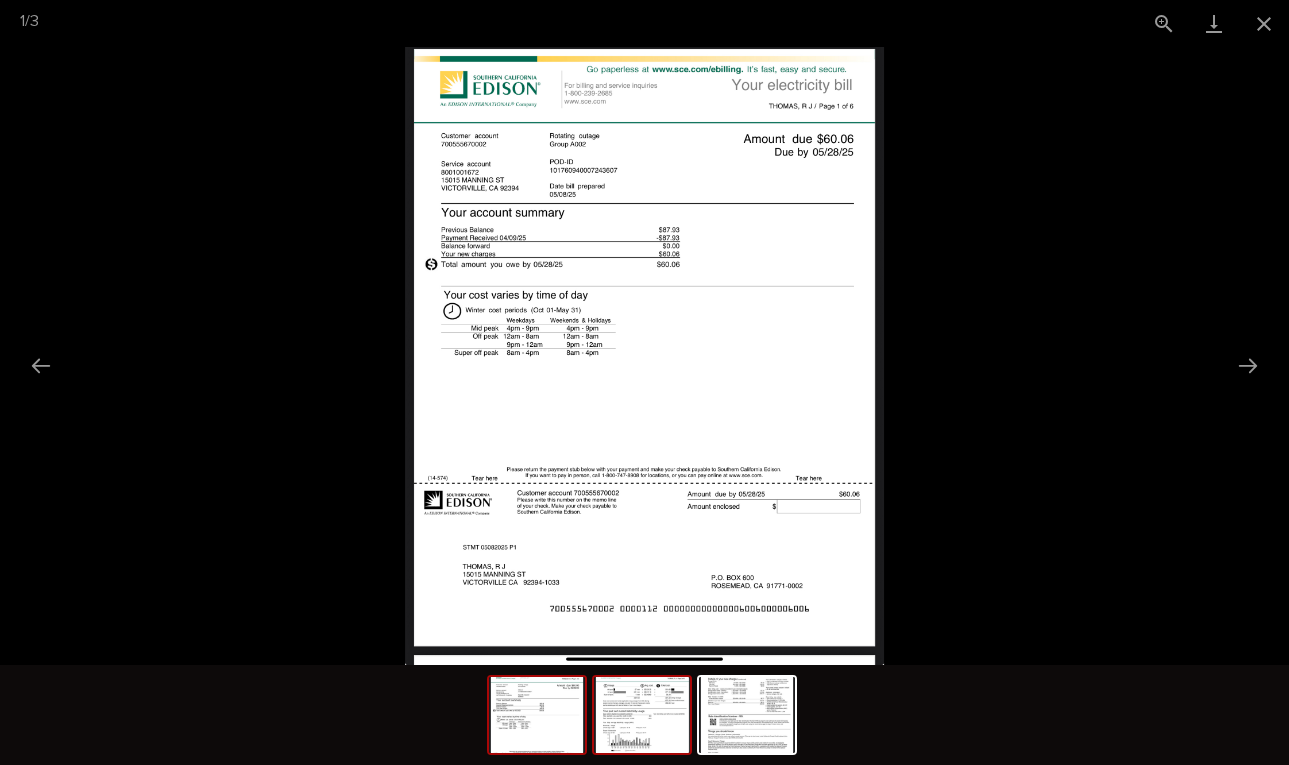 click at bounding box center [642, 715] 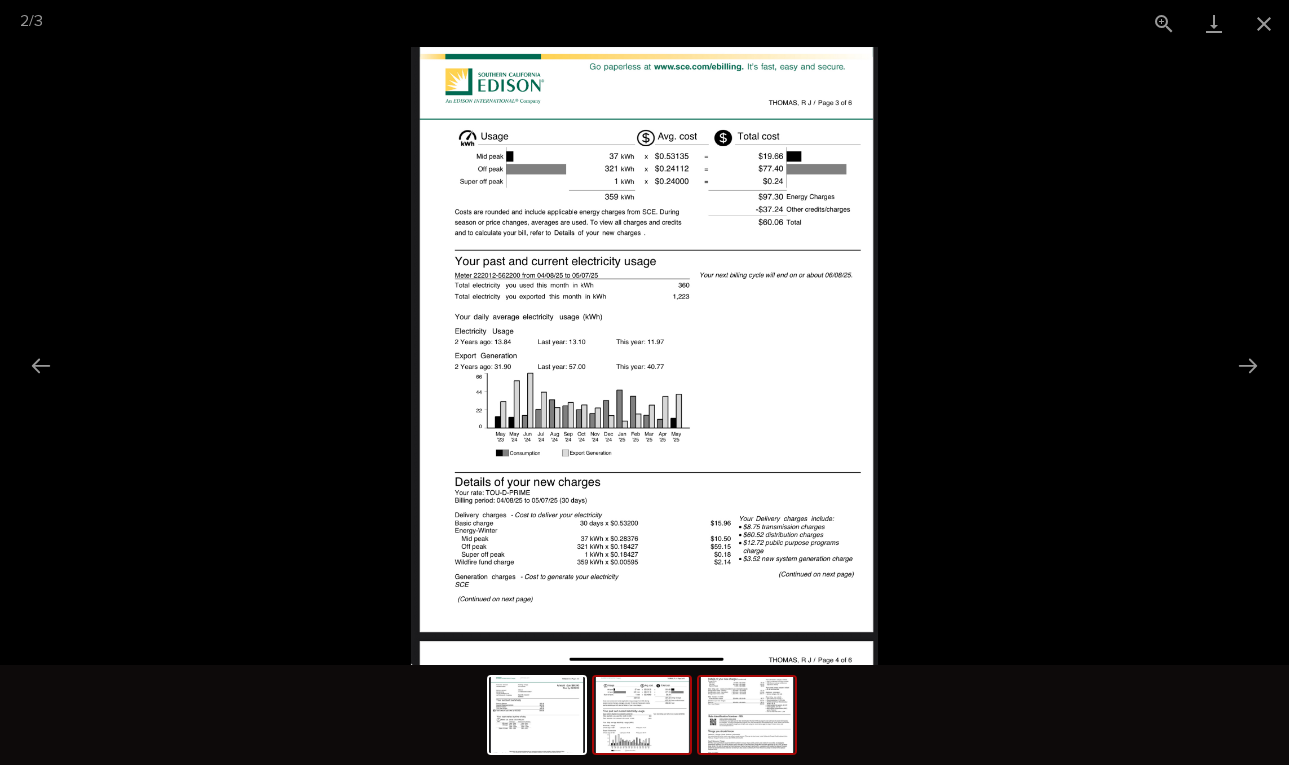 click at bounding box center (747, 715) 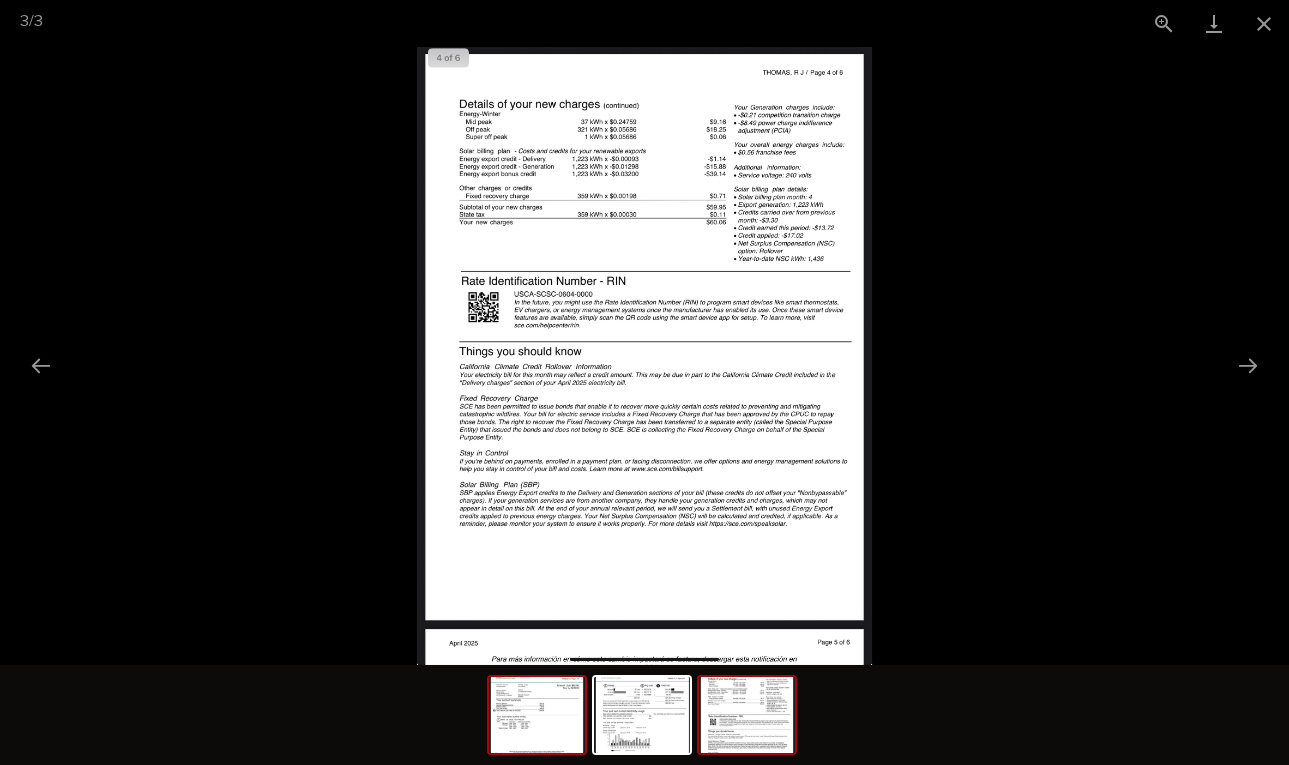 click at bounding box center [537, 715] 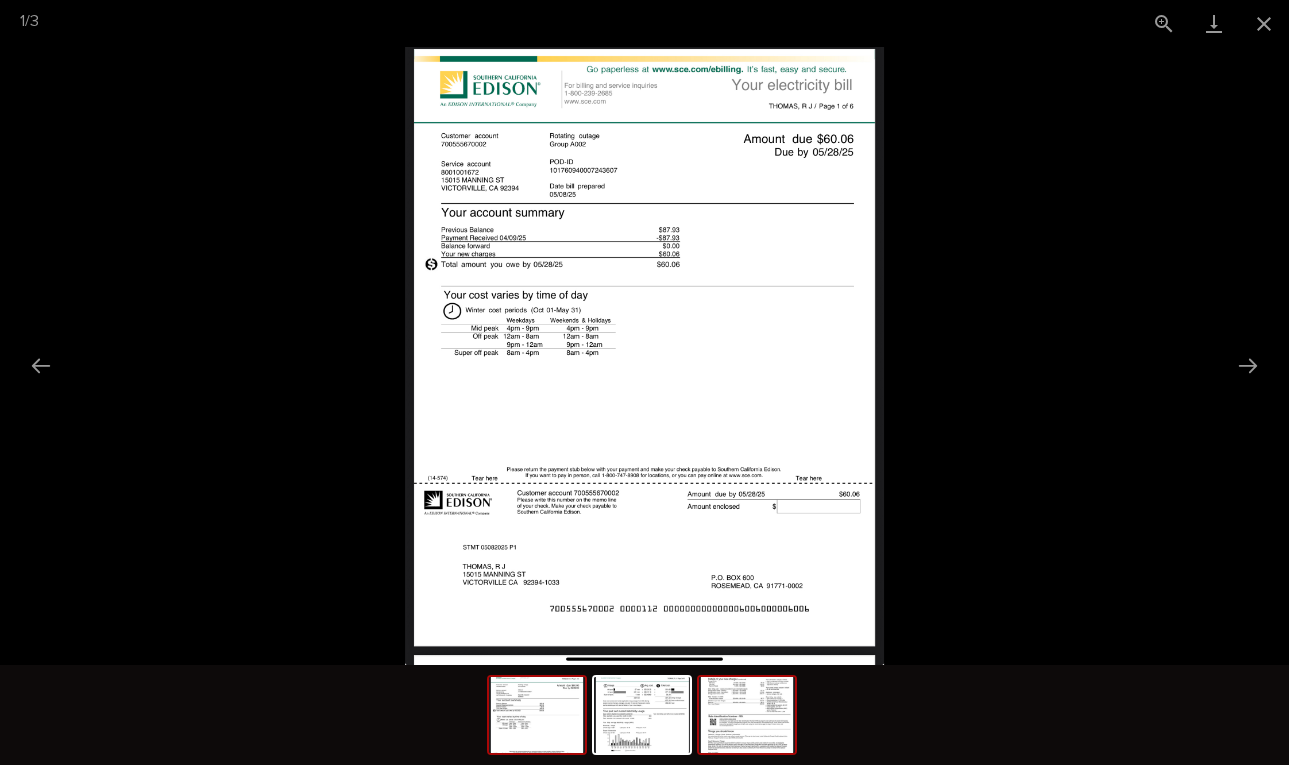 click at bounding box center (747, 715) 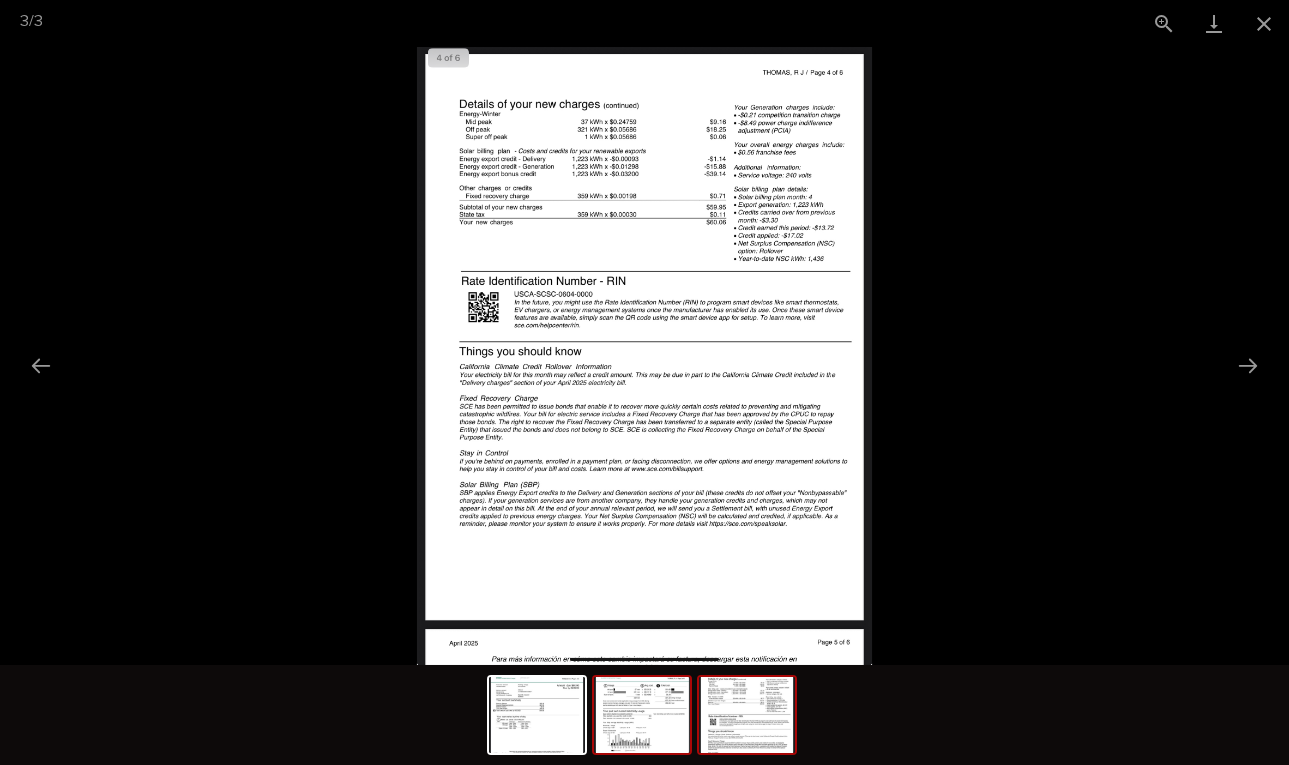 click at bounding box center [642, 715] 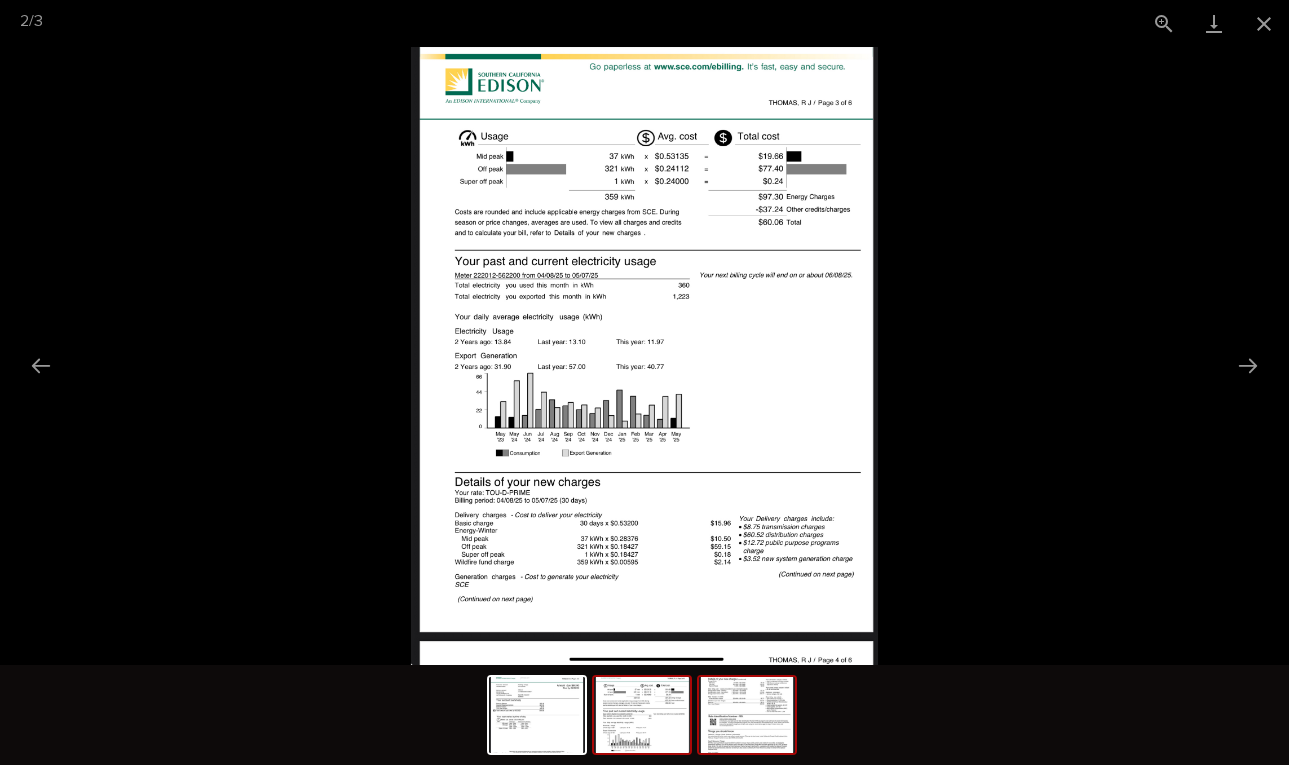 click at bounding box center [747, 715] 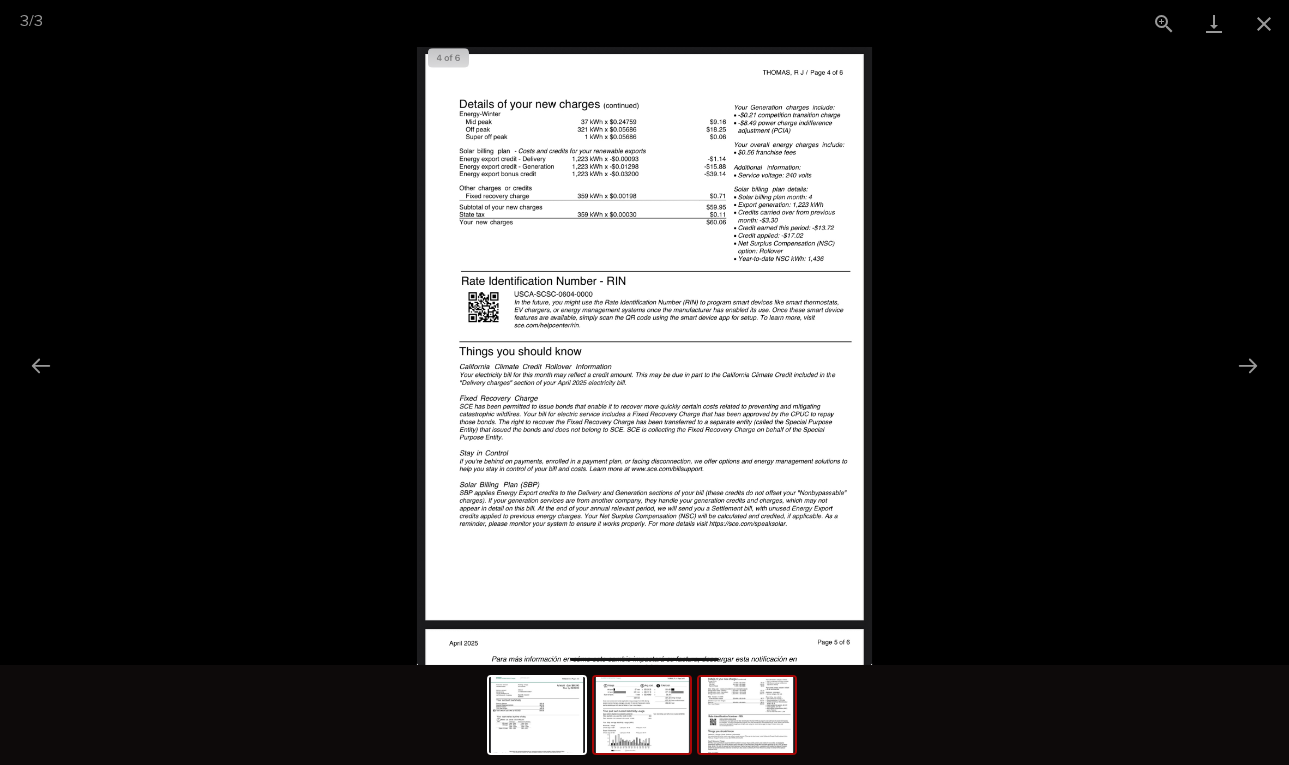 click at bounding box center (642, 715) 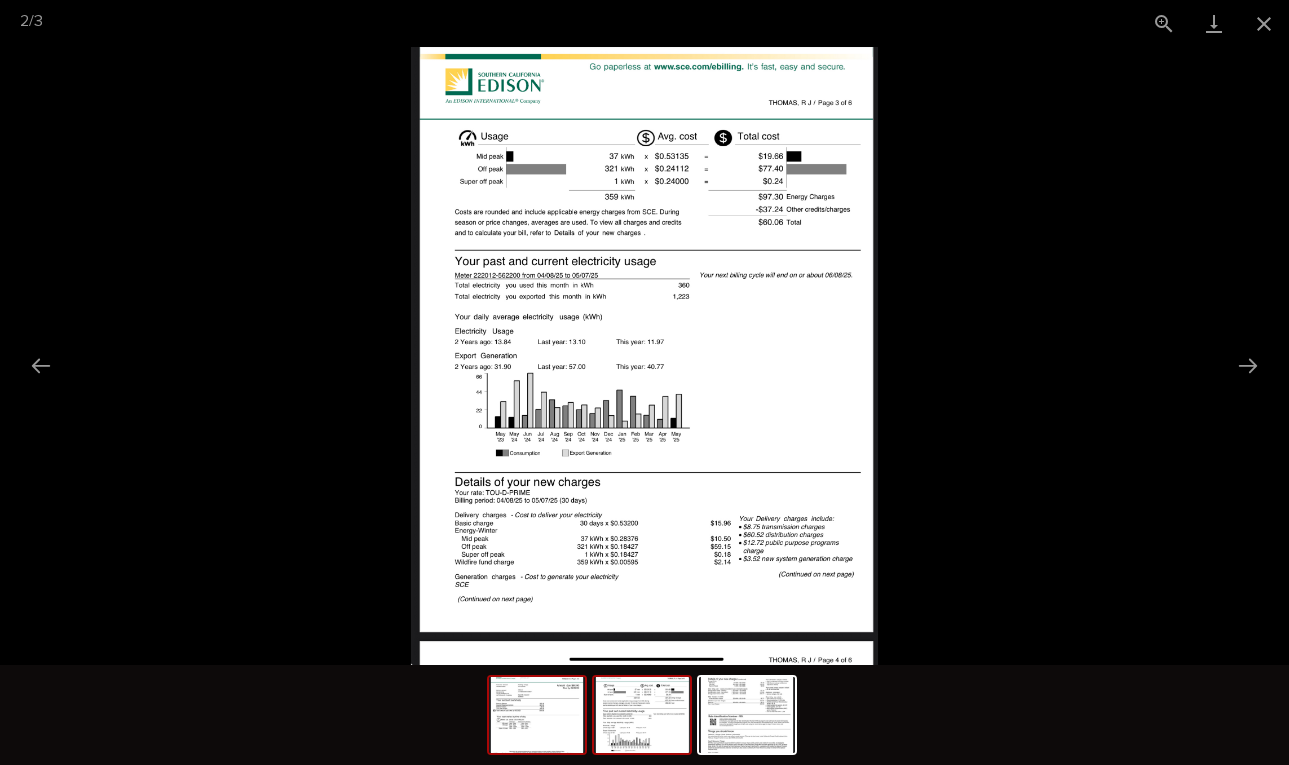 click at bounding box center [537, 715] 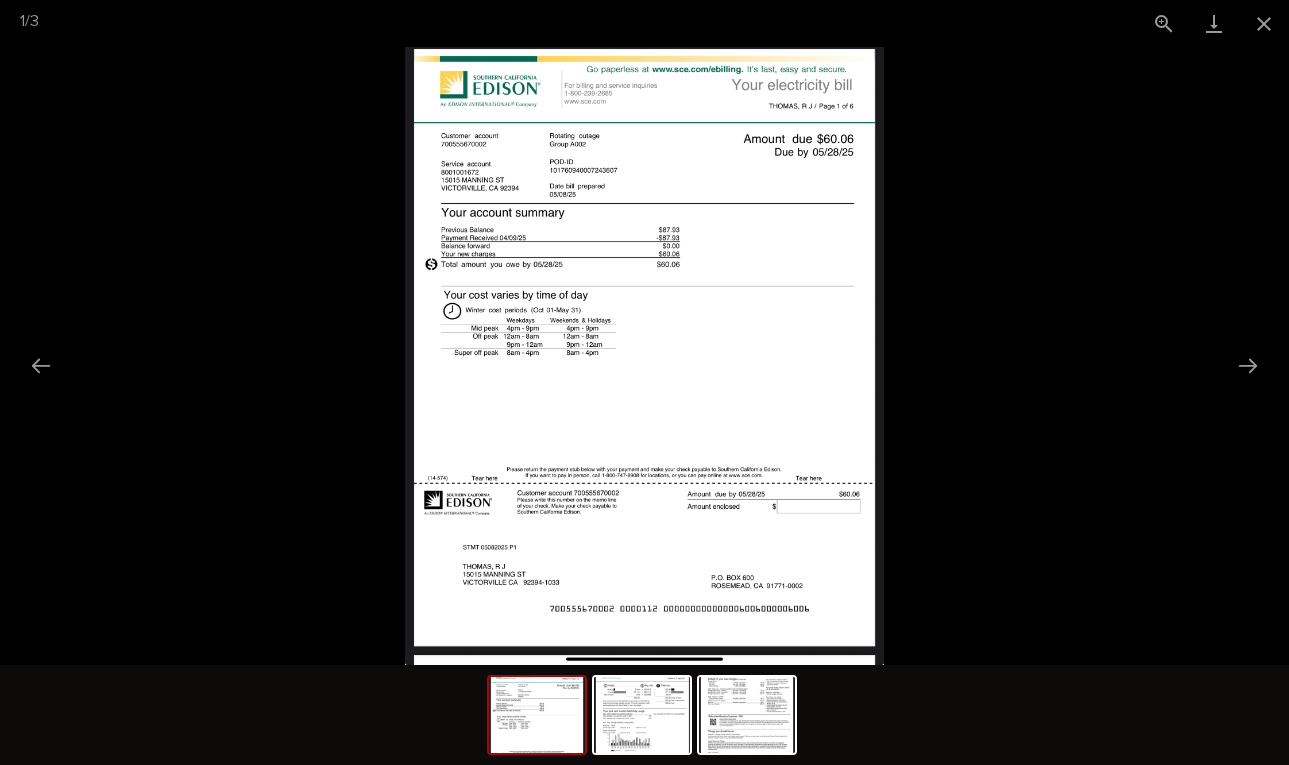 scroll, scrollTop: 0, scrollLeft: 0, axis: both 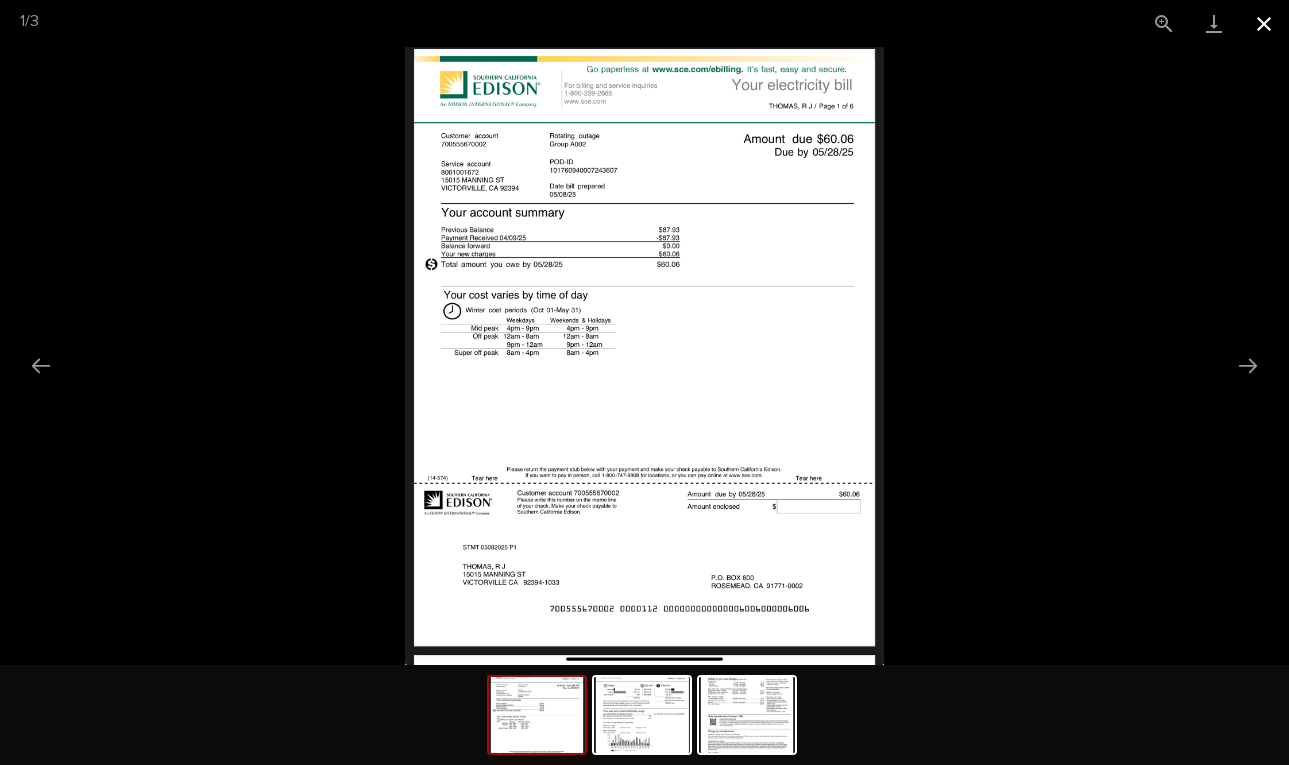click at bounding box center [1264, 23] 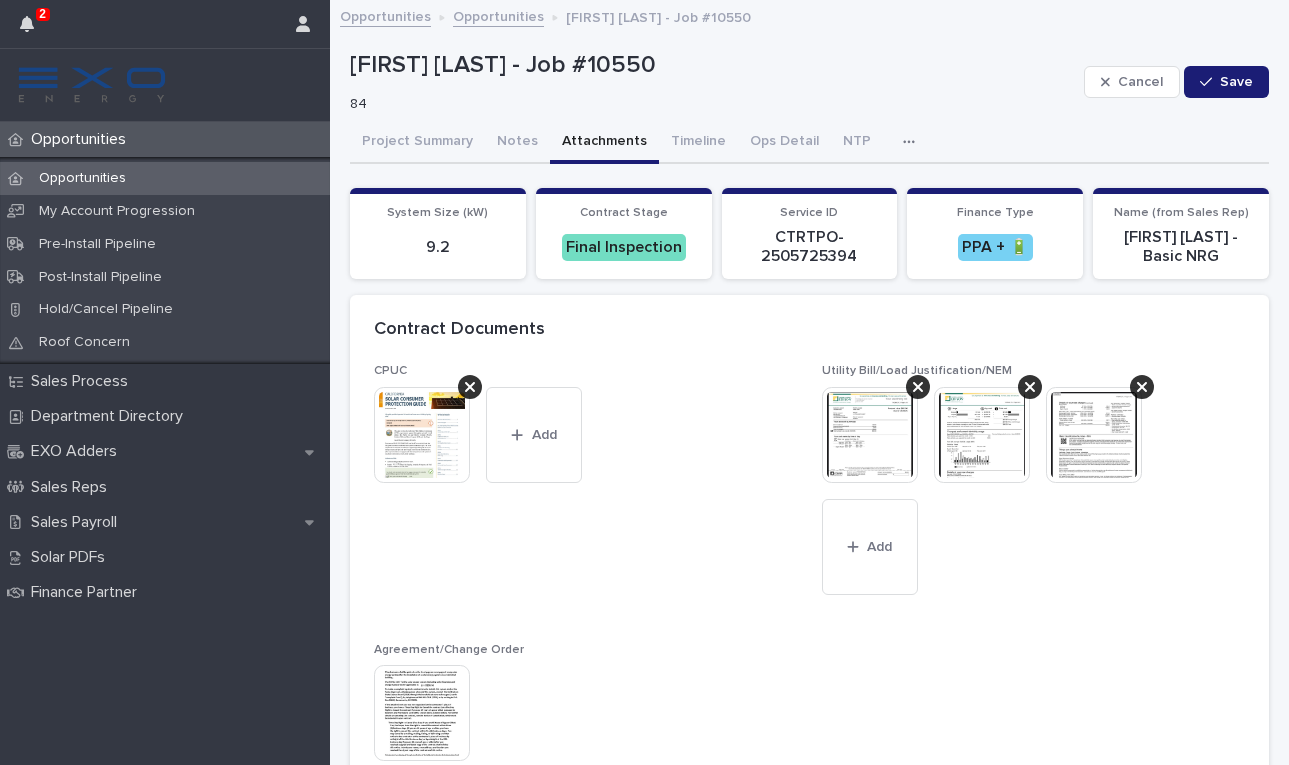 click 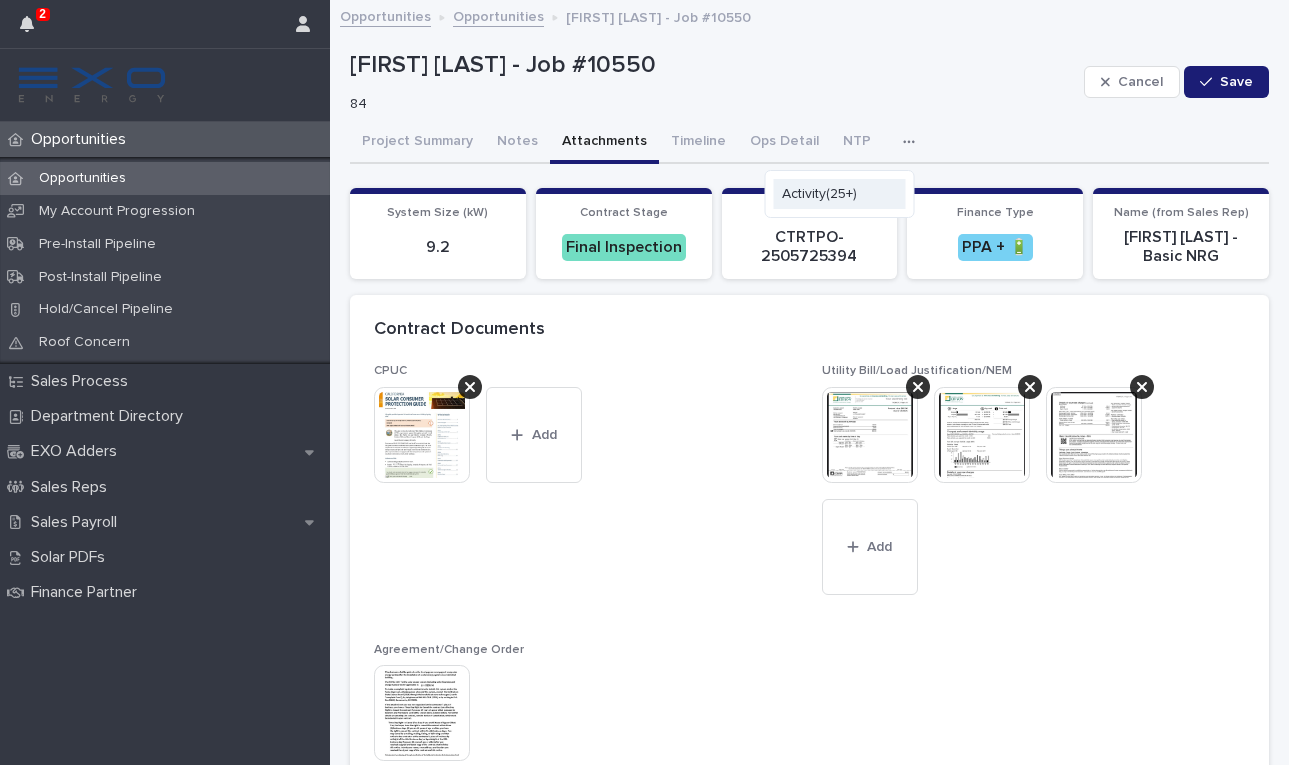 click on "Activity  (25+)" at bounding box center [819, 194] 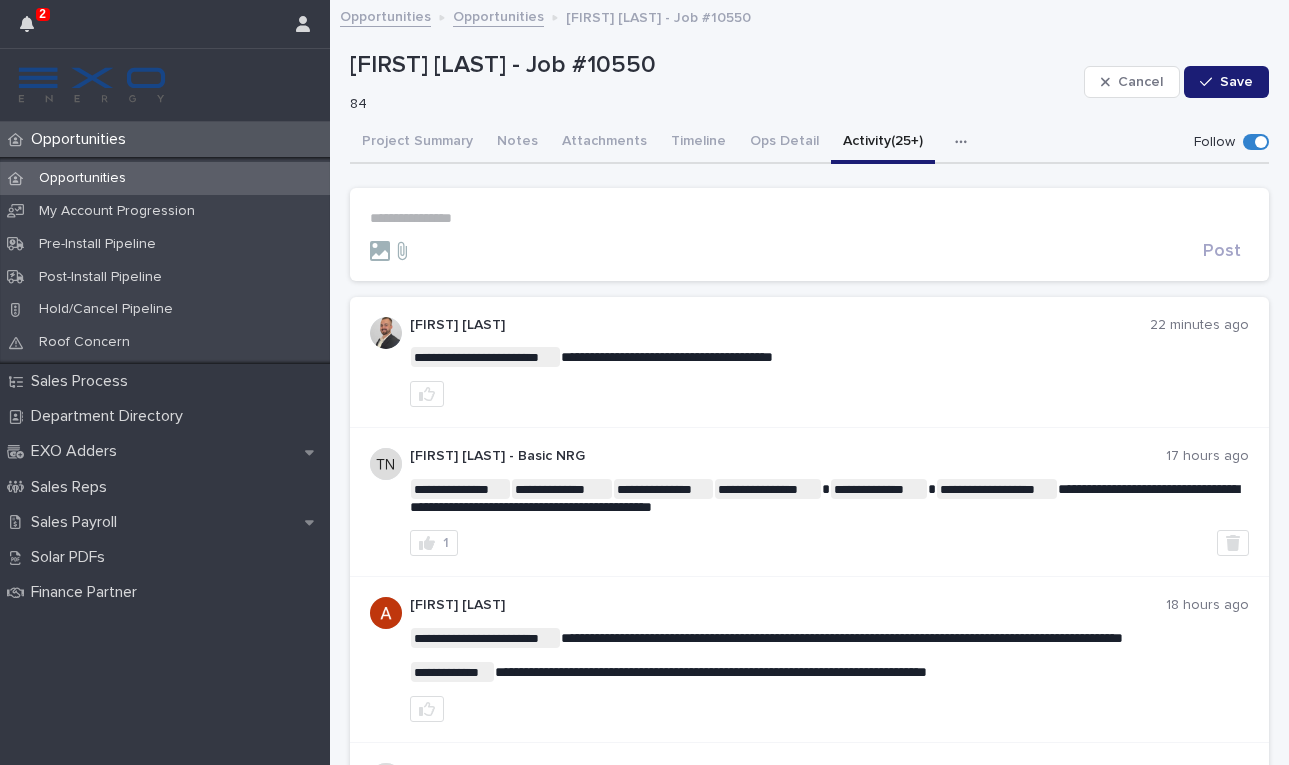 click on "**********" at bounding box center [809, 218] 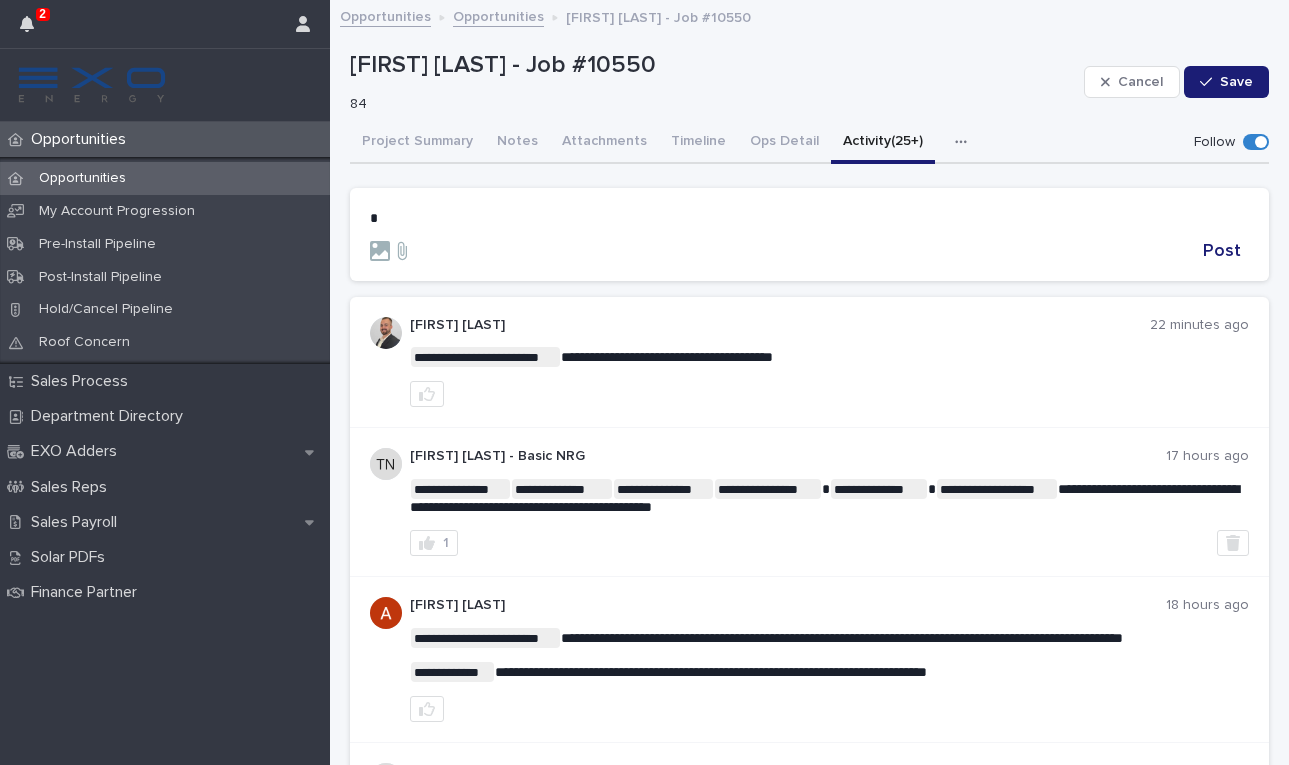 type 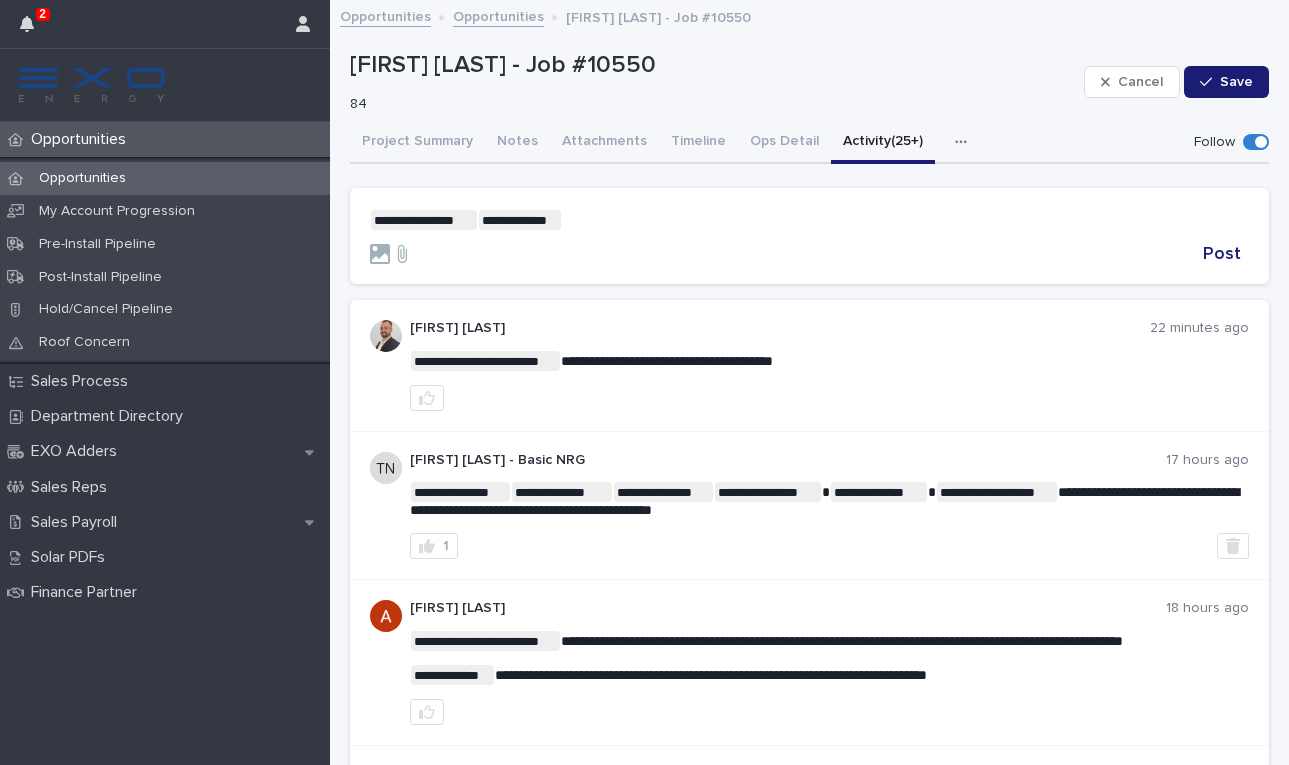 scroll, scrollTop: 0, scrollLeft: 0, axis: both 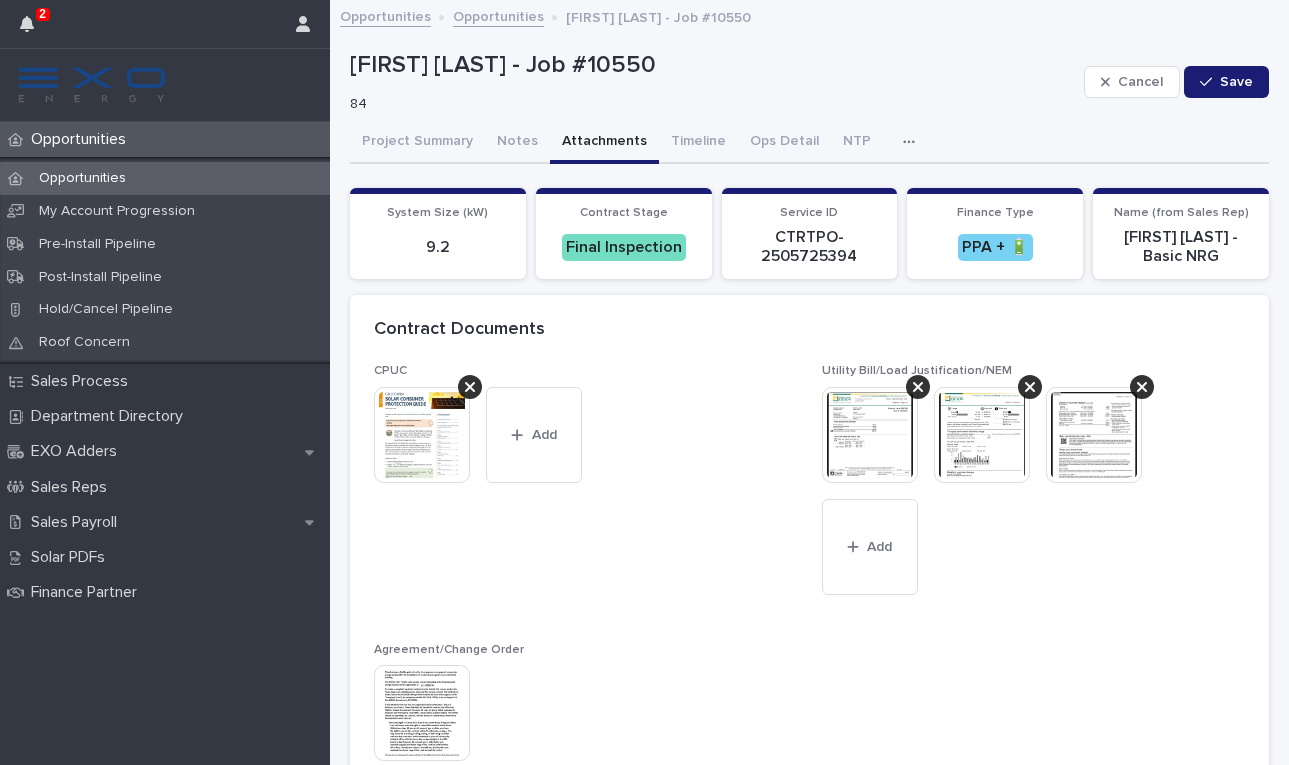 click on "Attachments" at bounding box center (604, 143) 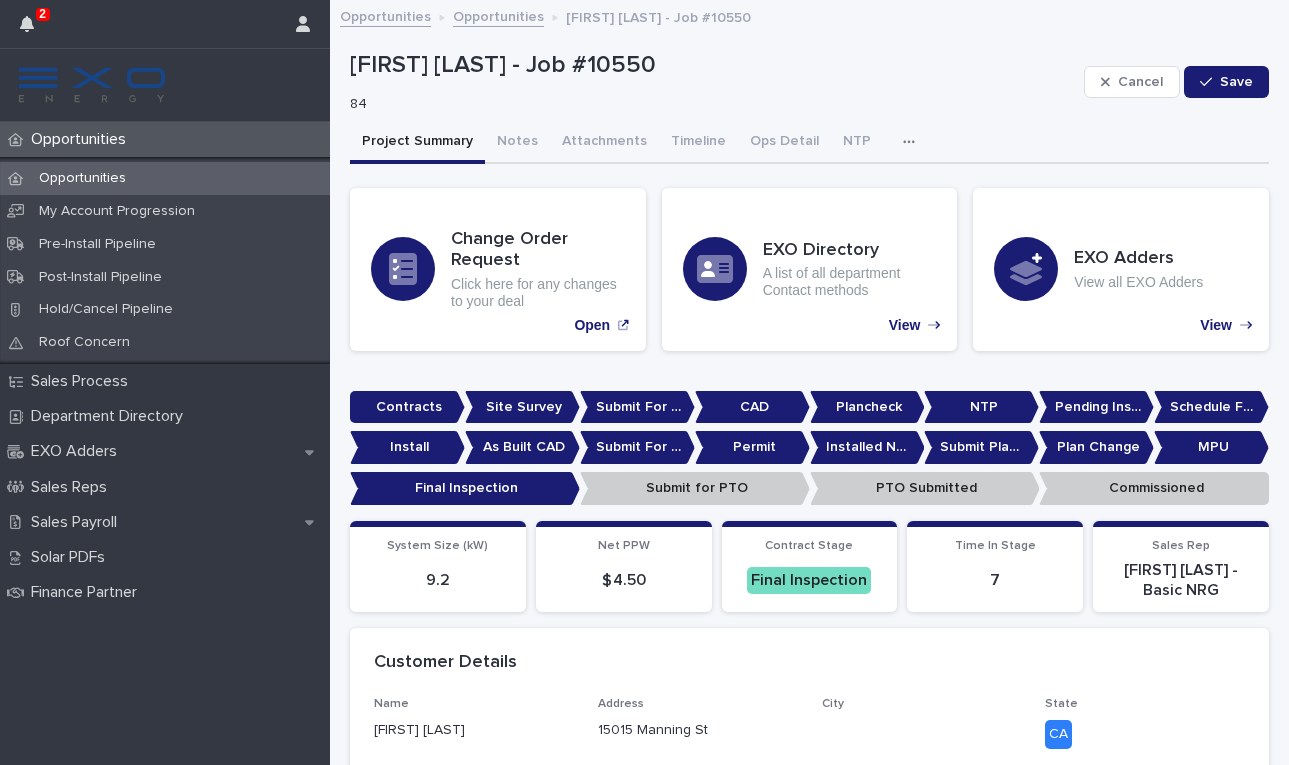 click on "Project Summary" at bounding box center (417, 143) 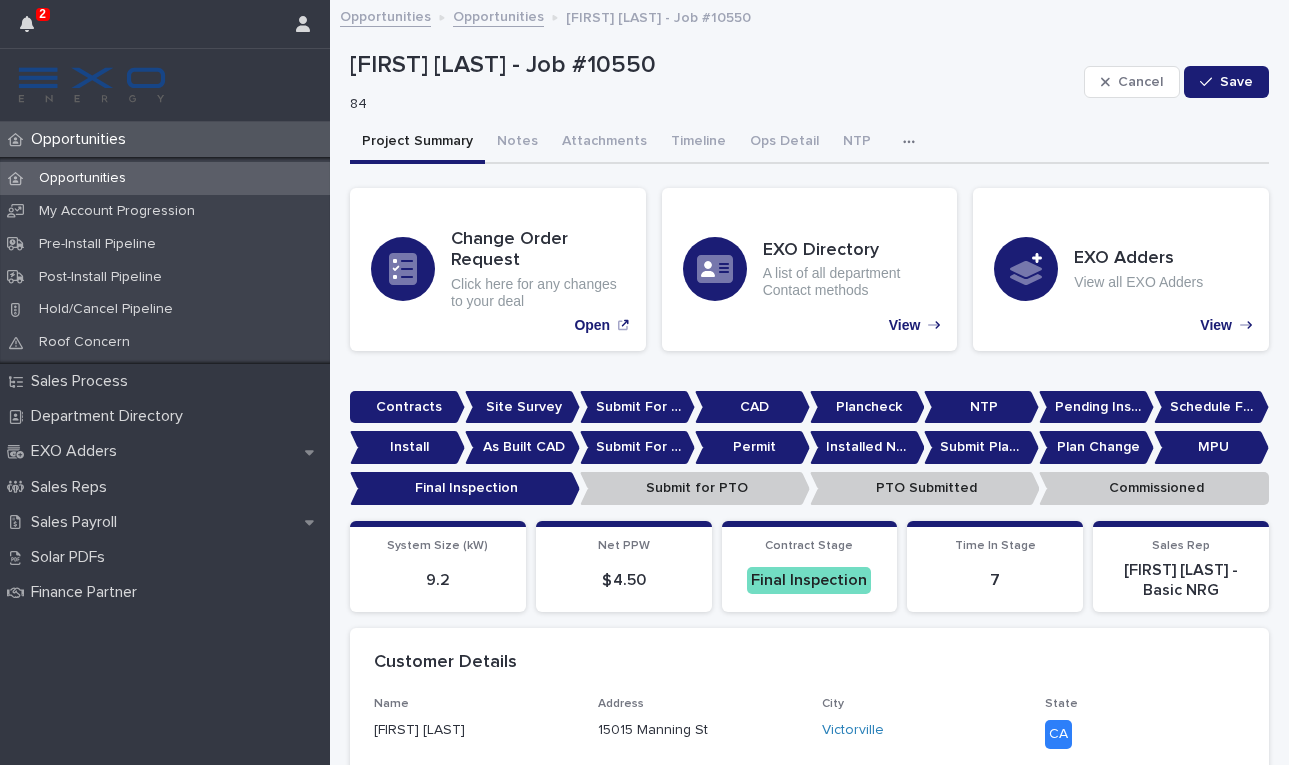 click 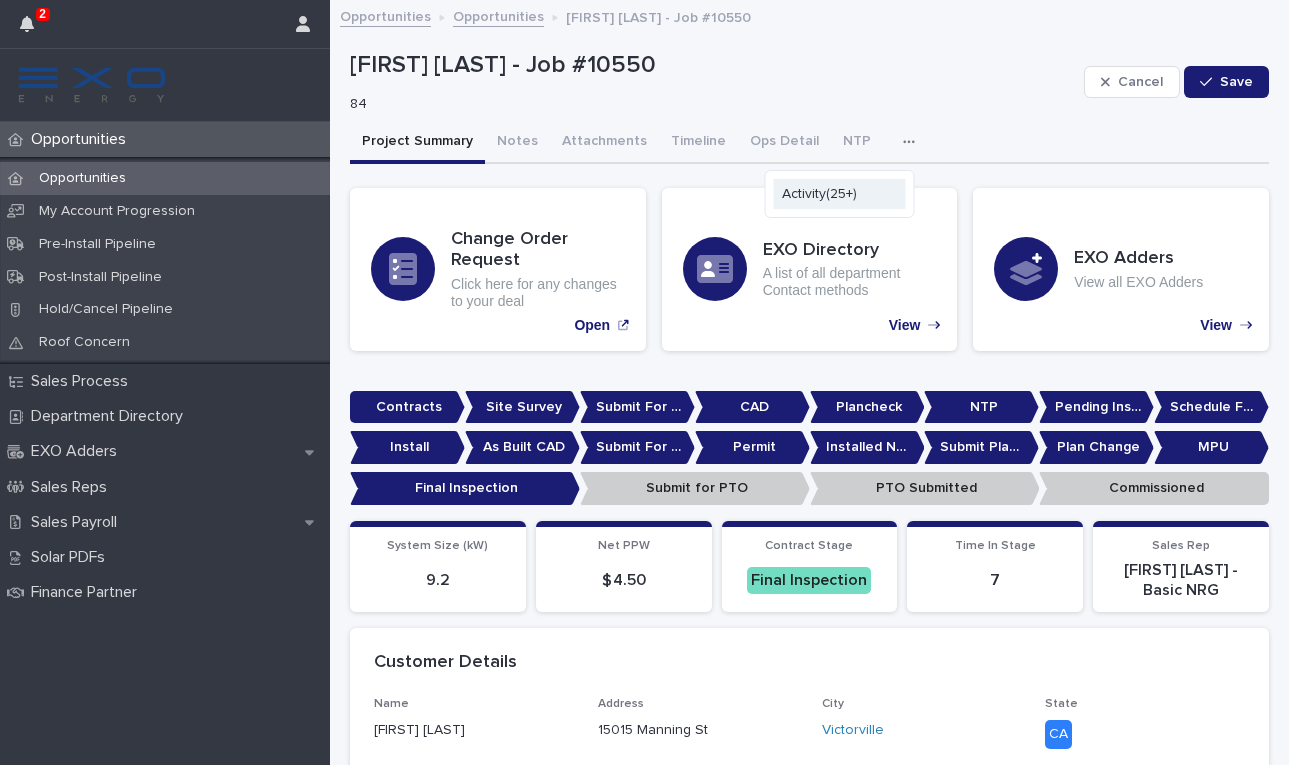 click on "Activity  (25+)" at bounding box center [819, 194] 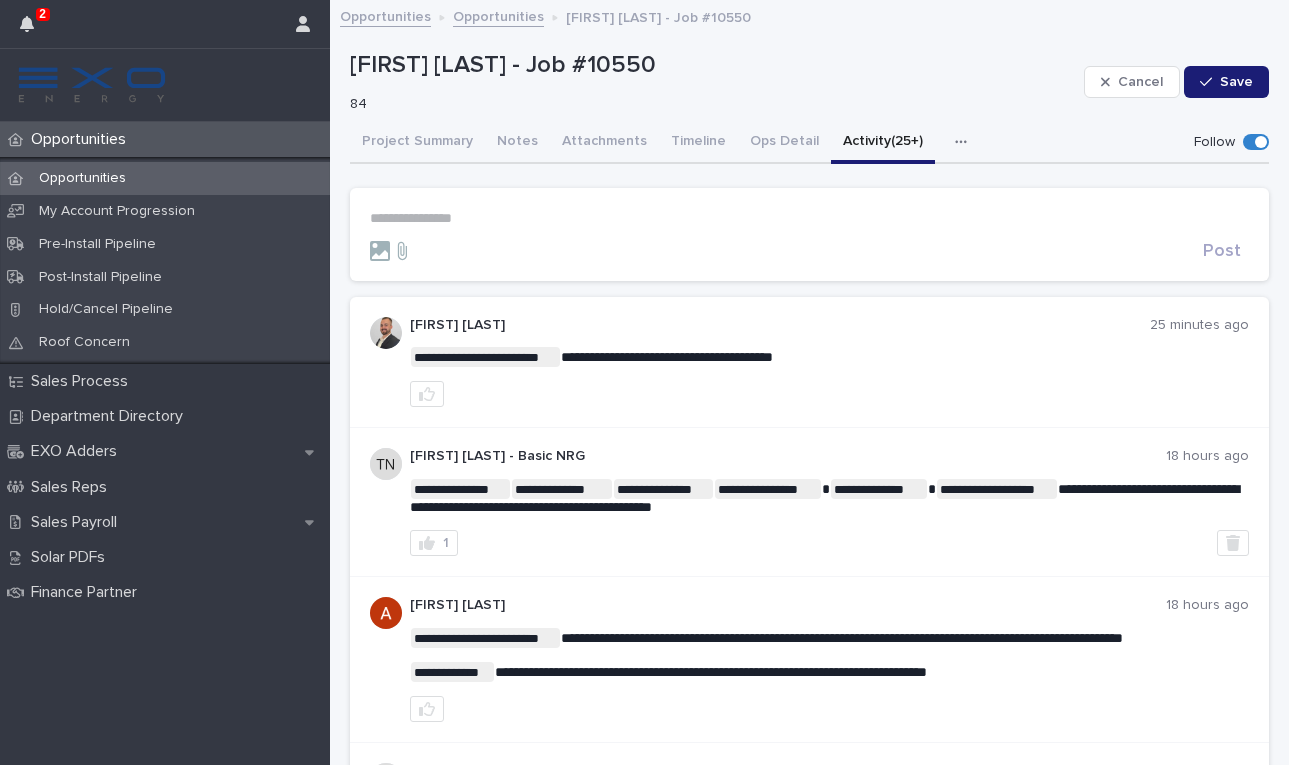 click on "**********" at bounding box center (809, 218) 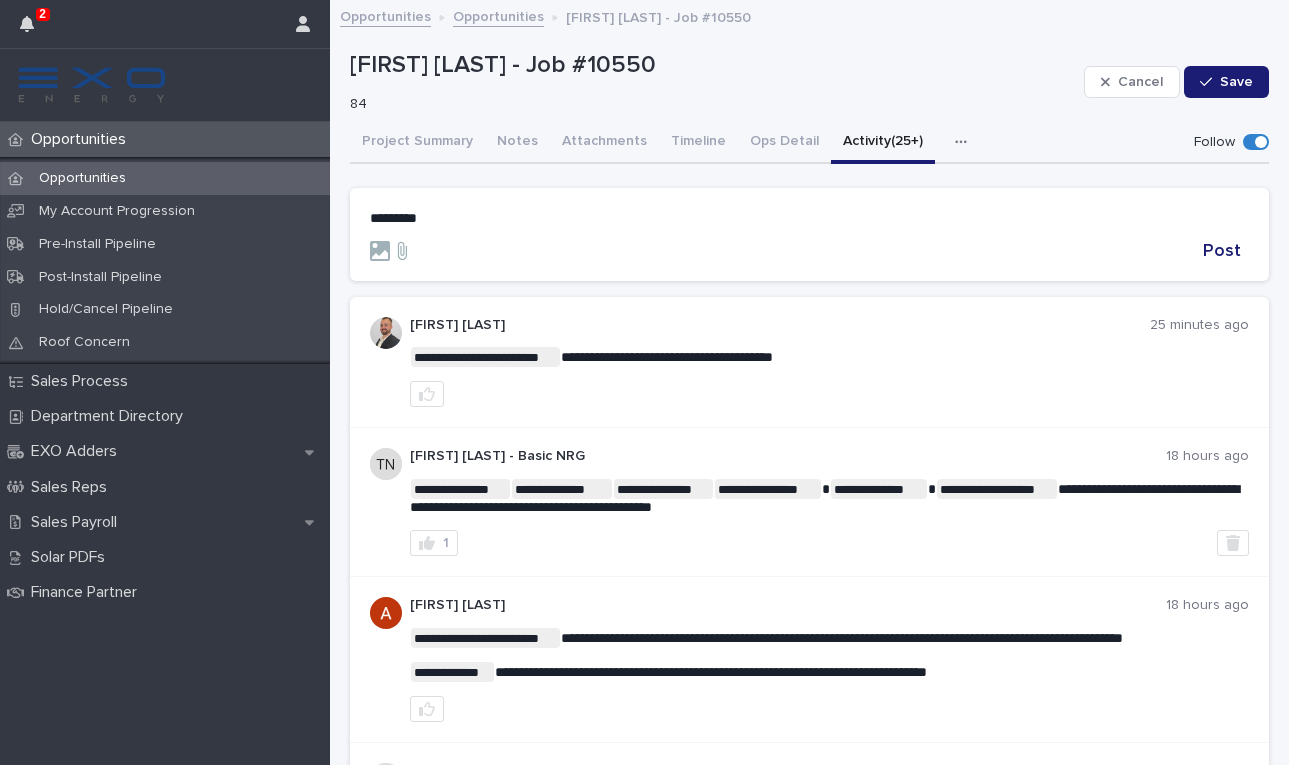 click on "*********" at bounding box center (393, 218) 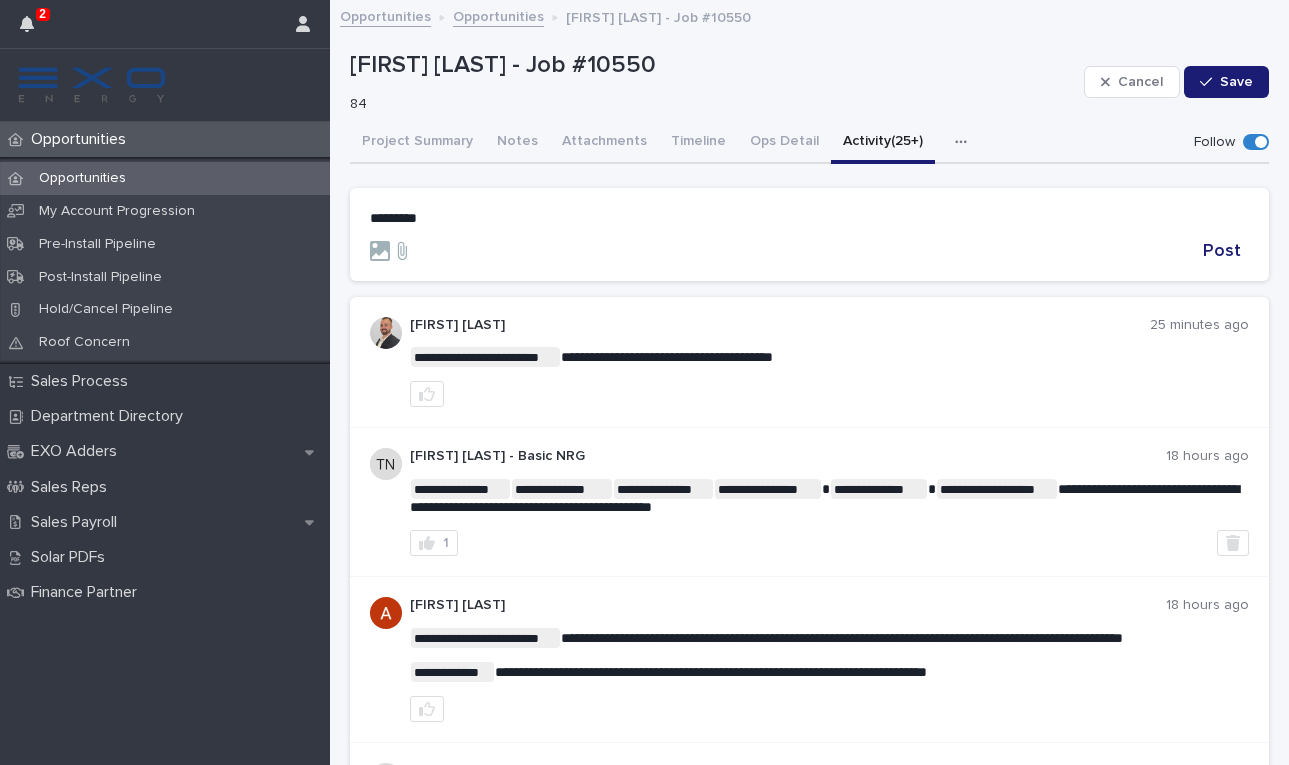 type 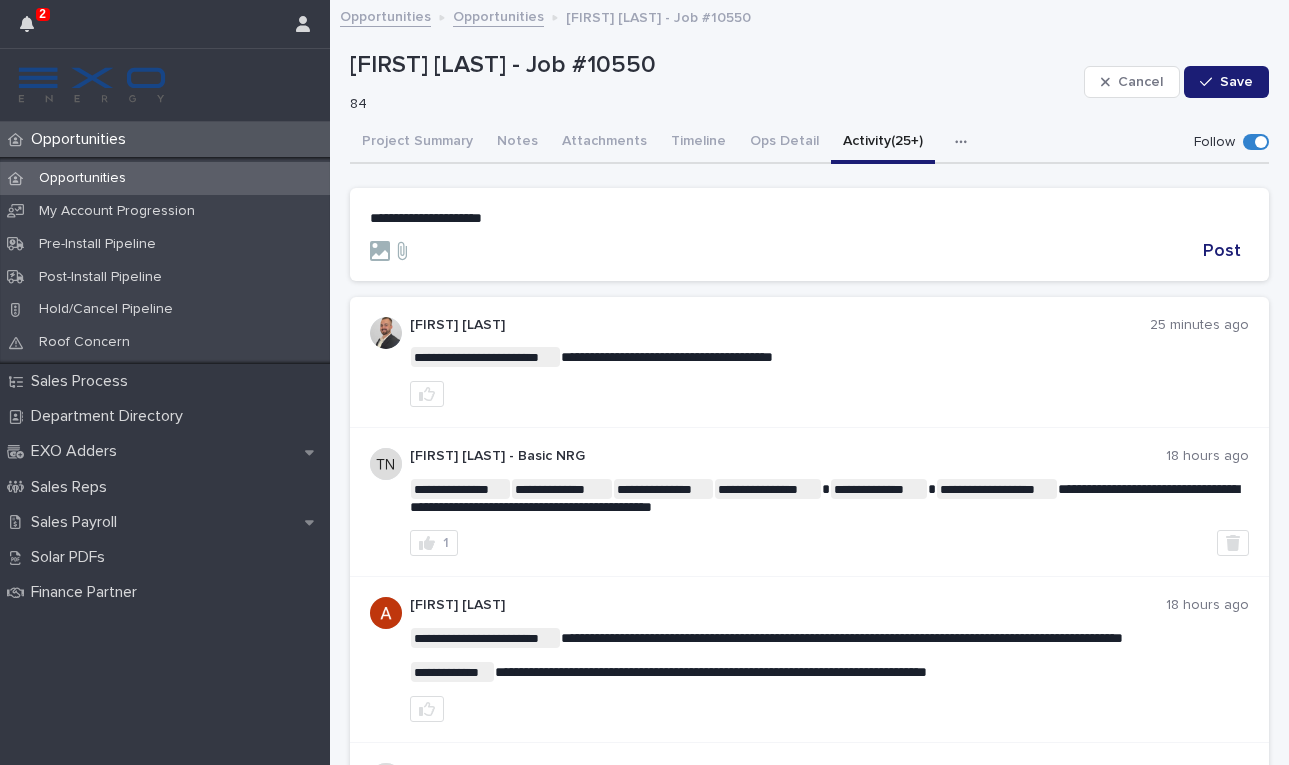 click on "**********" at bounding box center [426, 218] 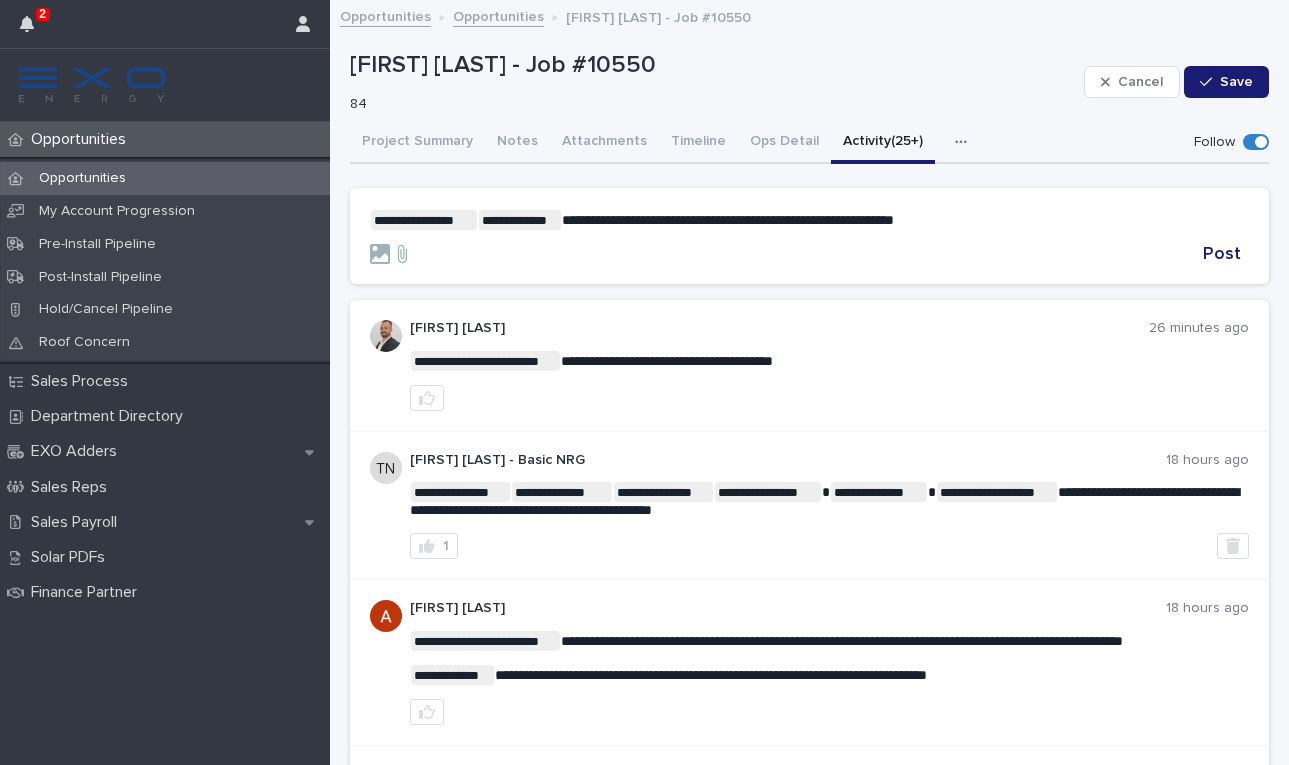 click on "**********" at bounding box center (809, 220) 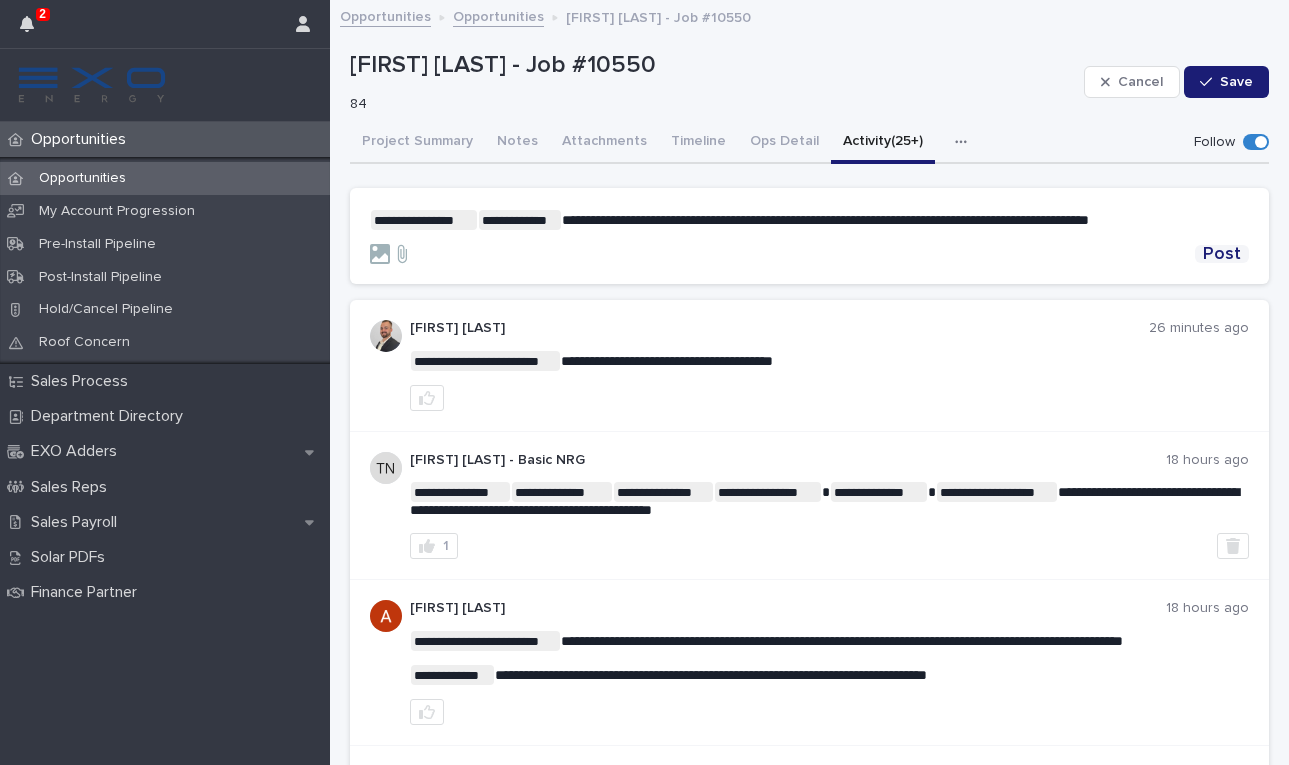 click on "Post" at bounding box center (1222, 254) 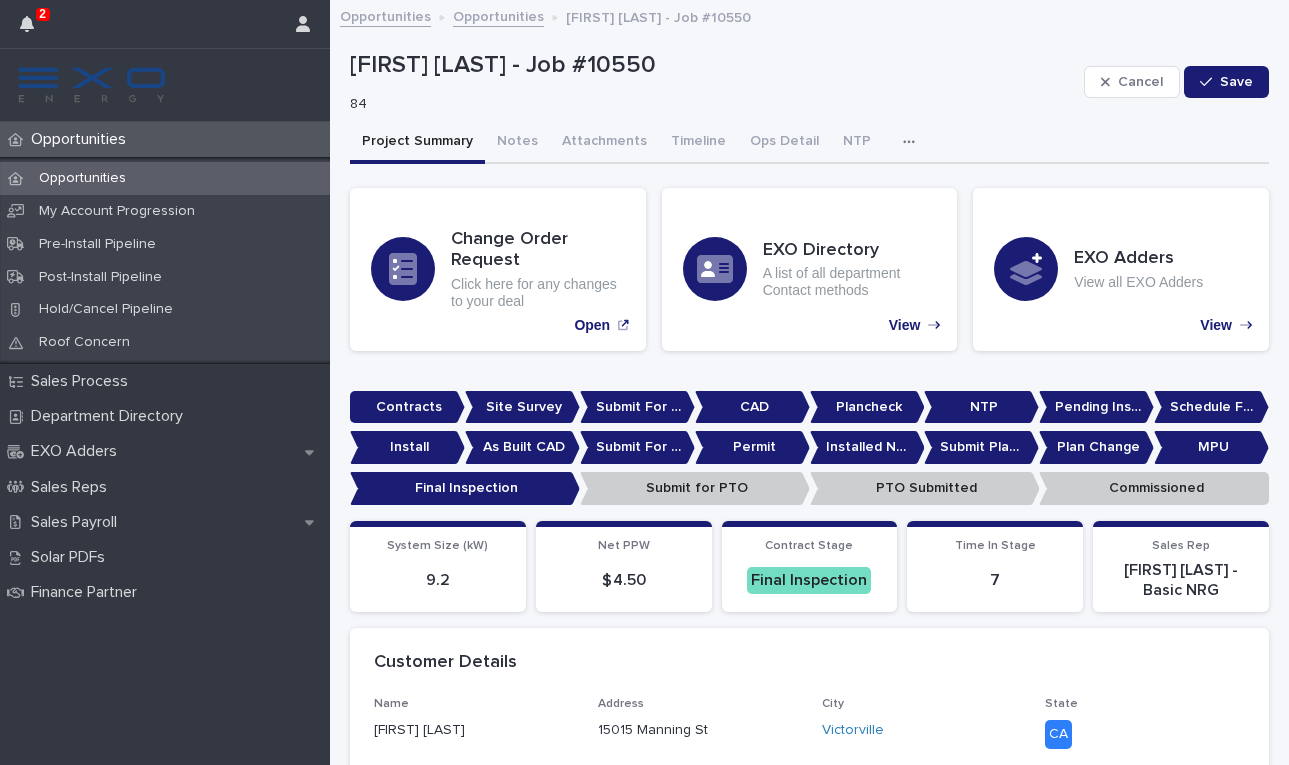 click on "Project Summary" at bounding box center (417, 143) 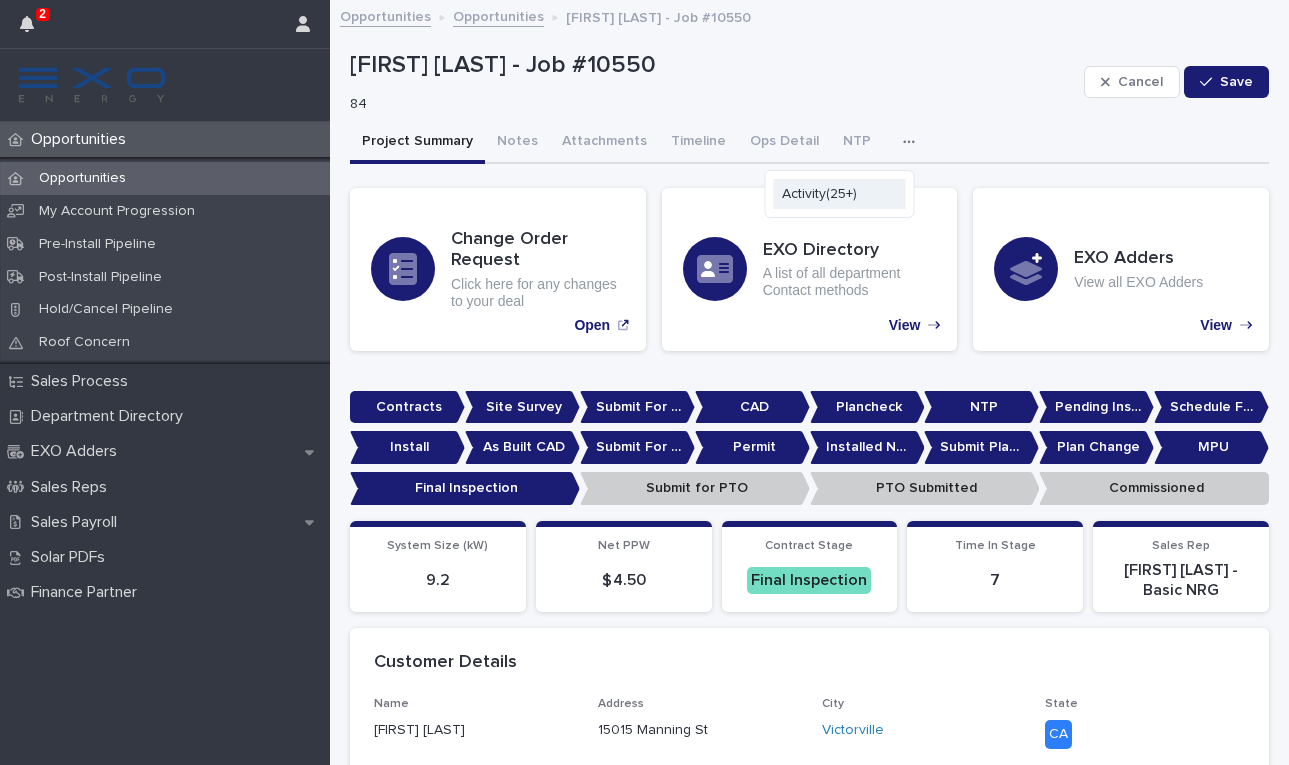 click on "Activity  (25+)" at bounding box center (819, 194) 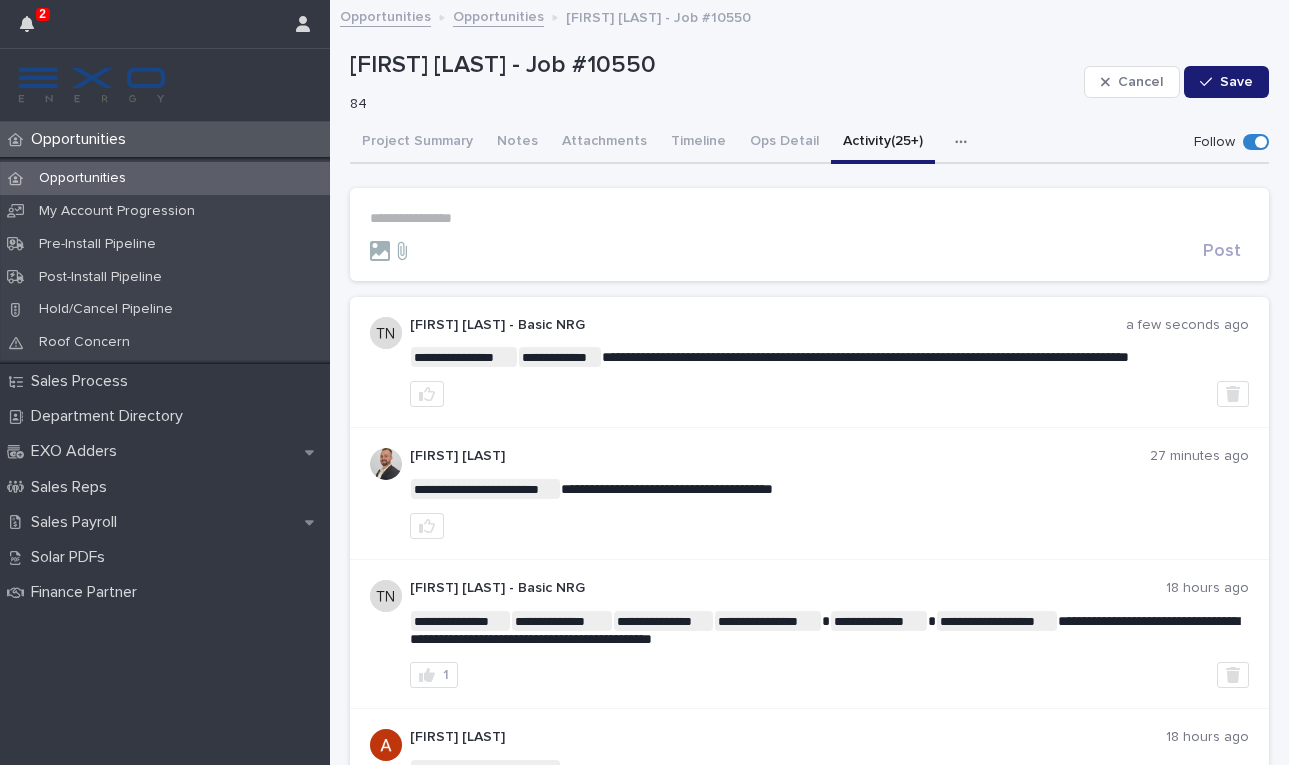 click on "Opportunities" at bounding box center (82, 178) 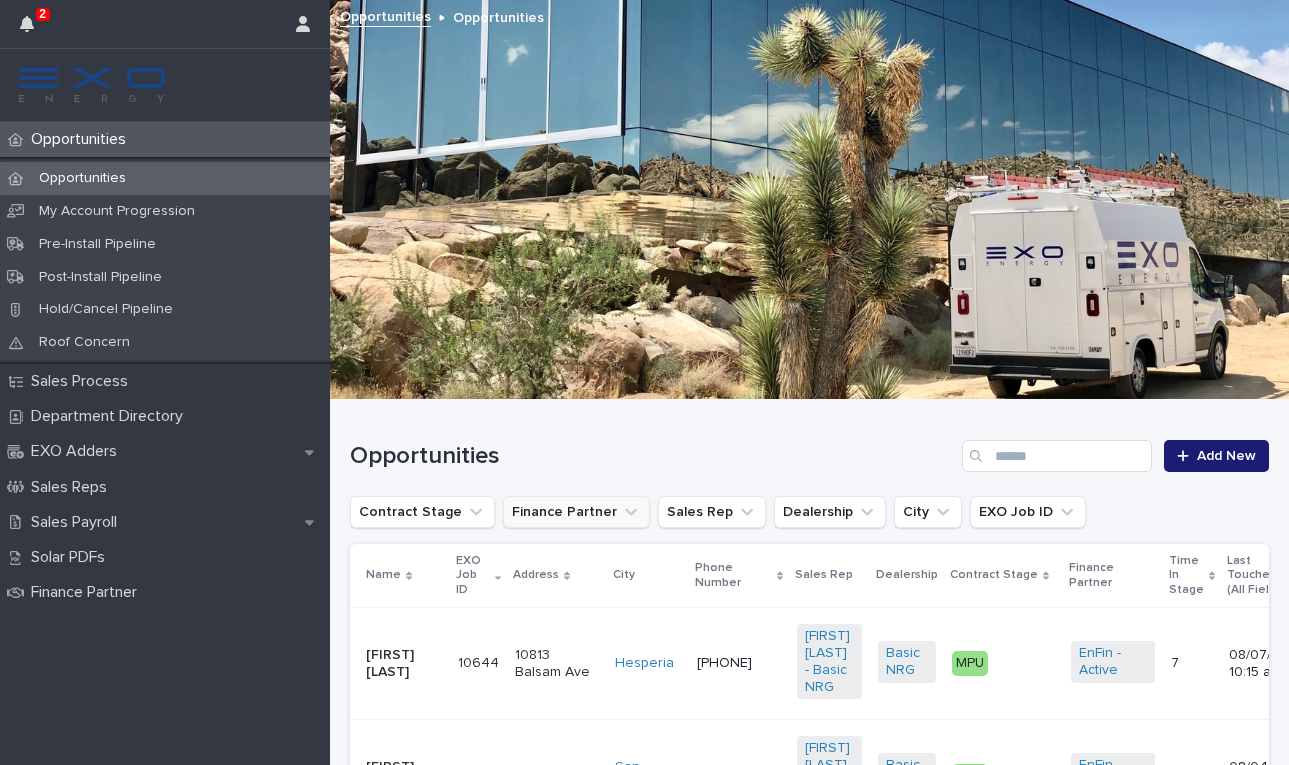 scroll, scrollTop: 46, scrollLeft: 0, axis: vertical 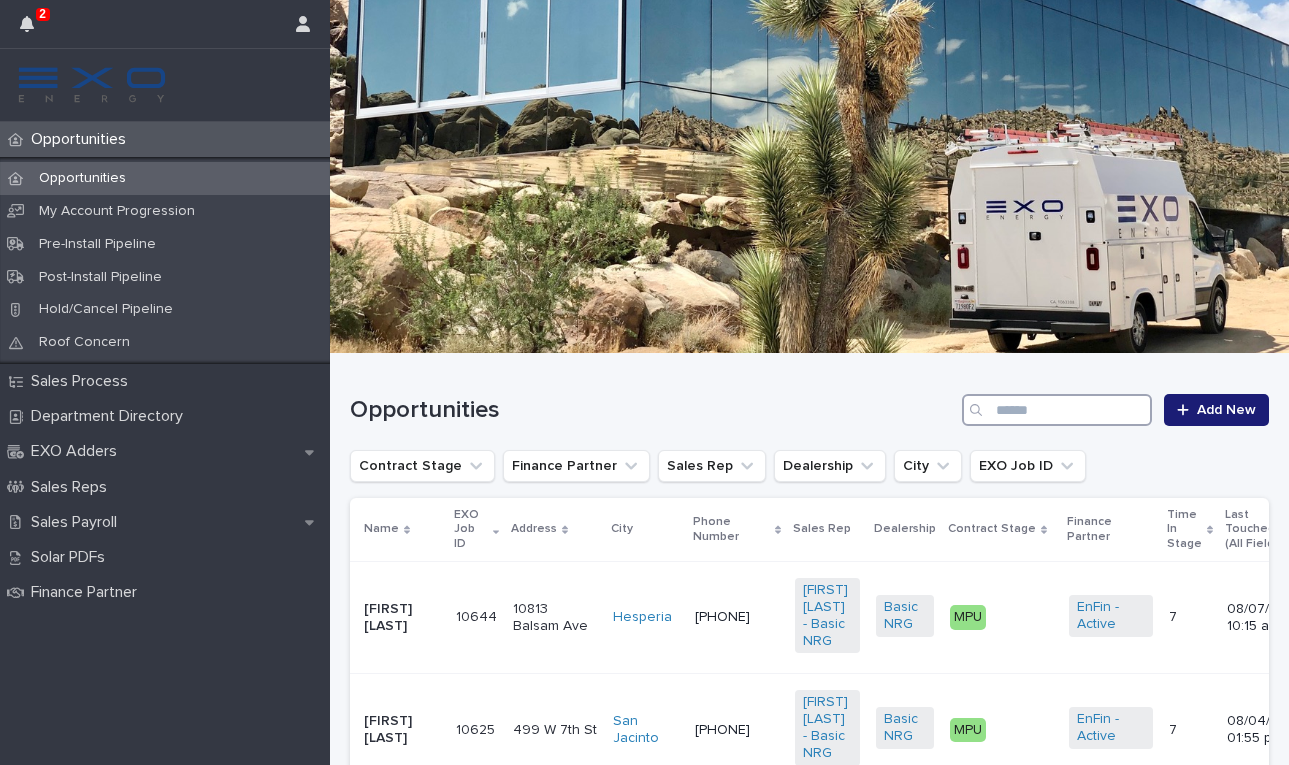 click at bounding box center (1057, 410) 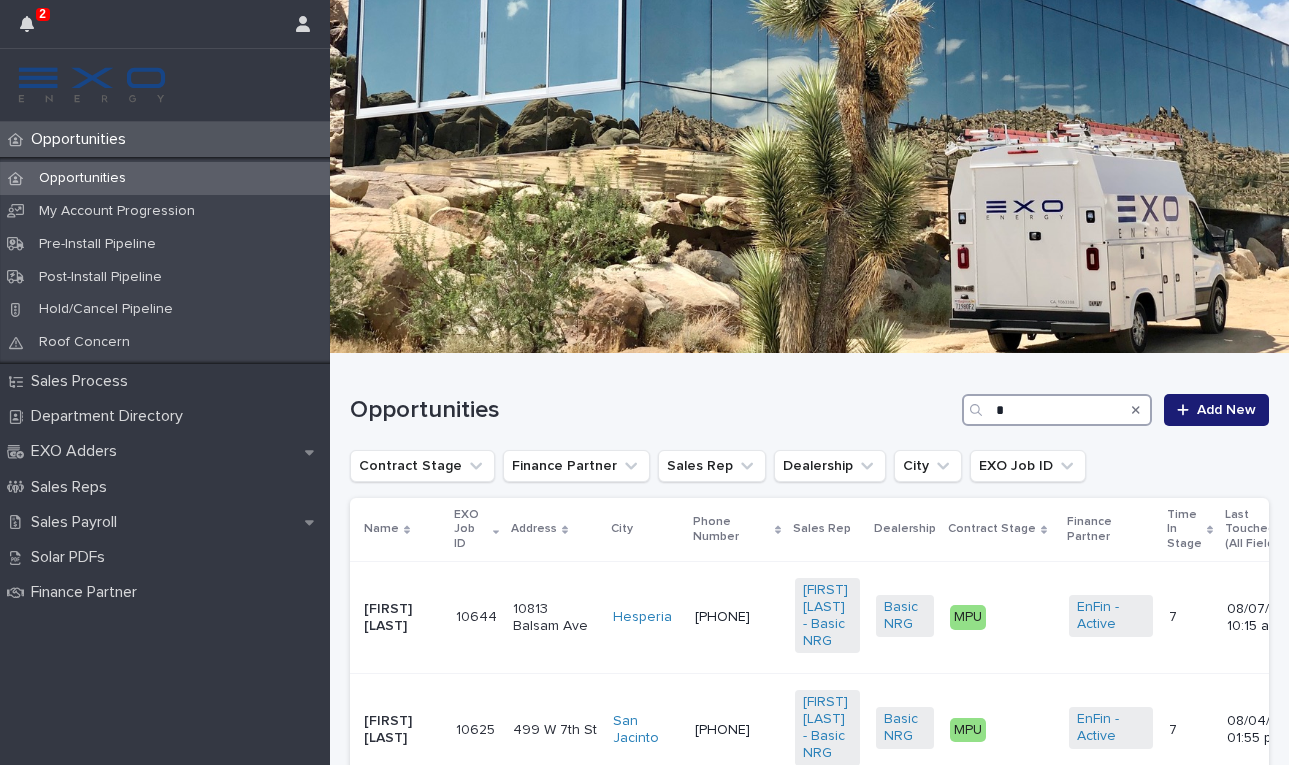 scroll, scrollTop: 0, scrollLeft: 2, axis: horizontal 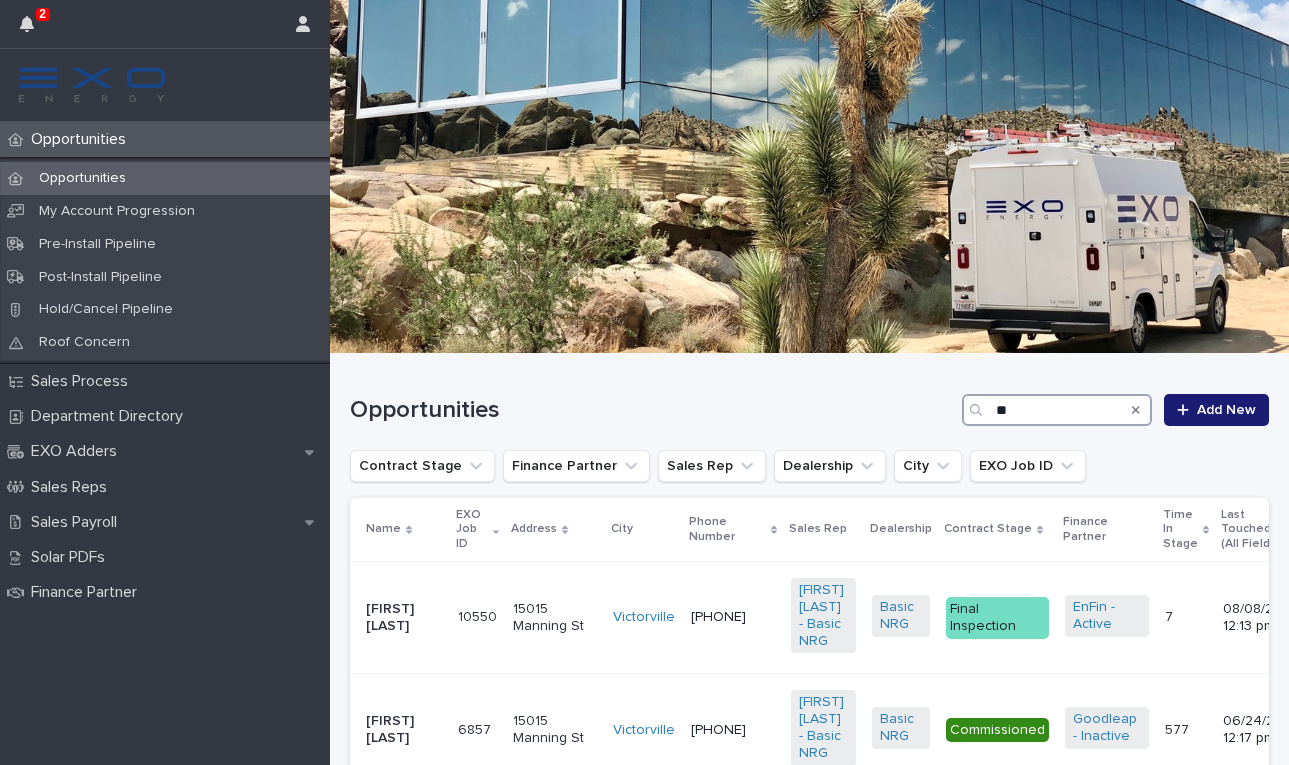 type on "*" 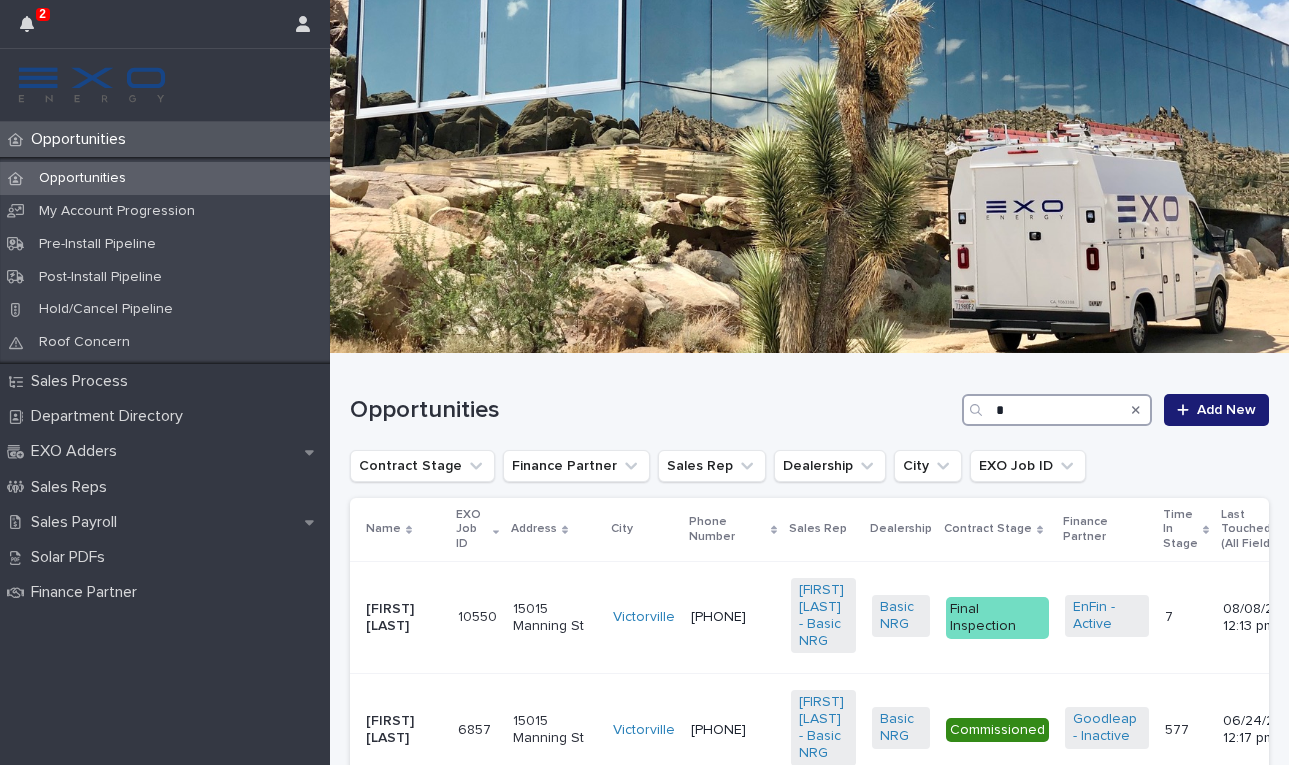 type 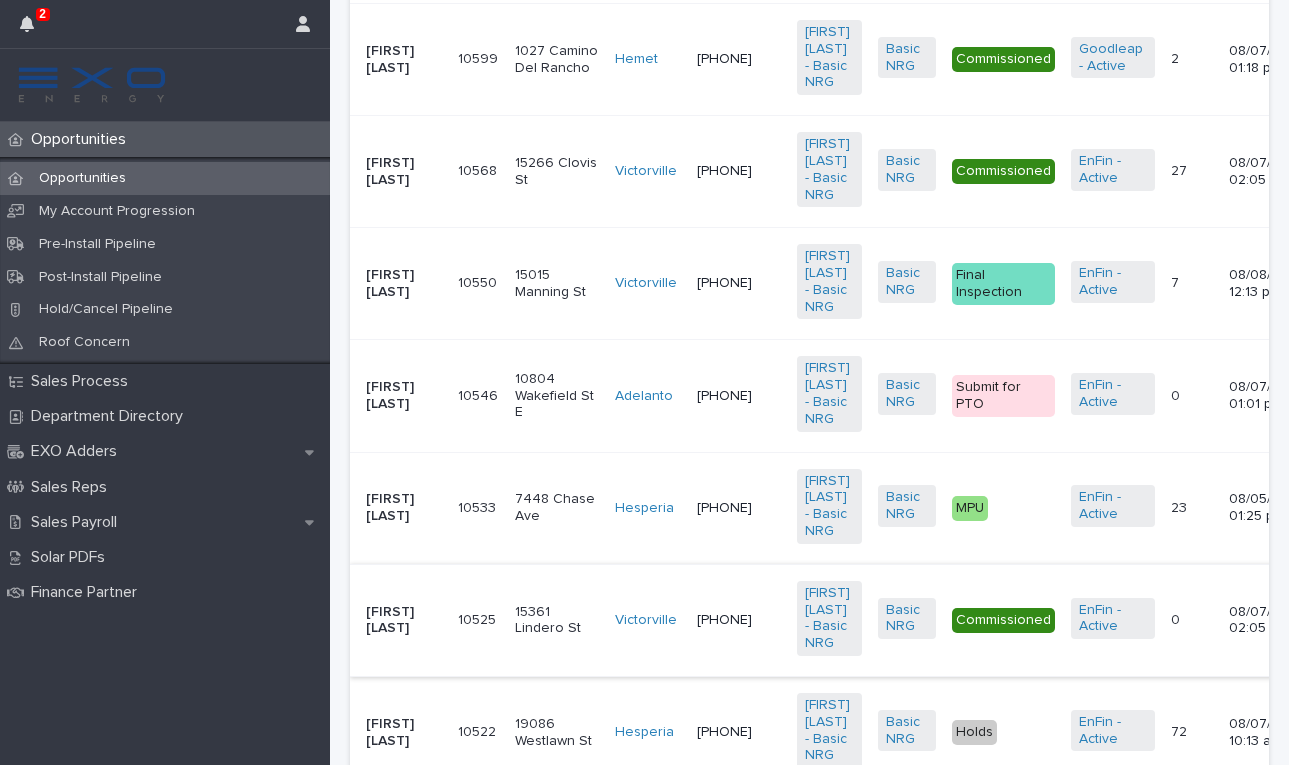 scroll, scrollTop: 1054, scrollLeft: 0, axis: vertical 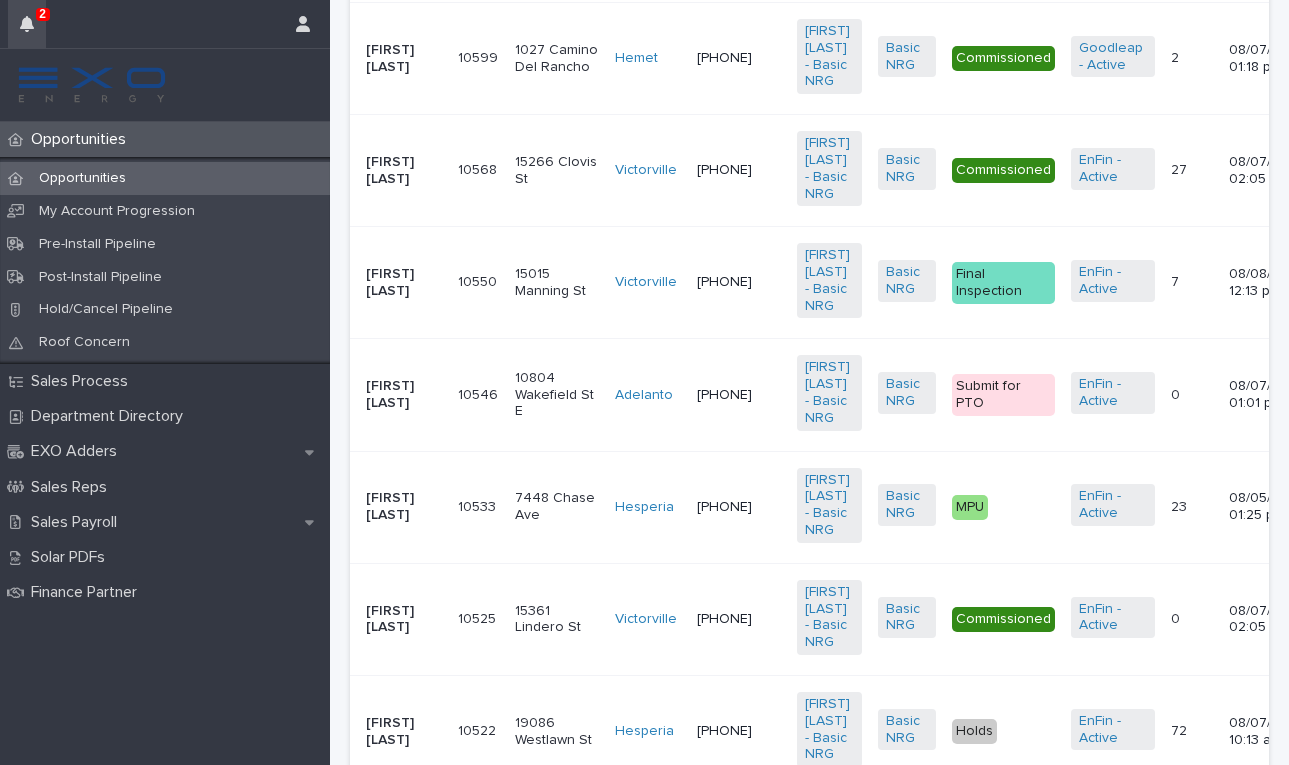 click 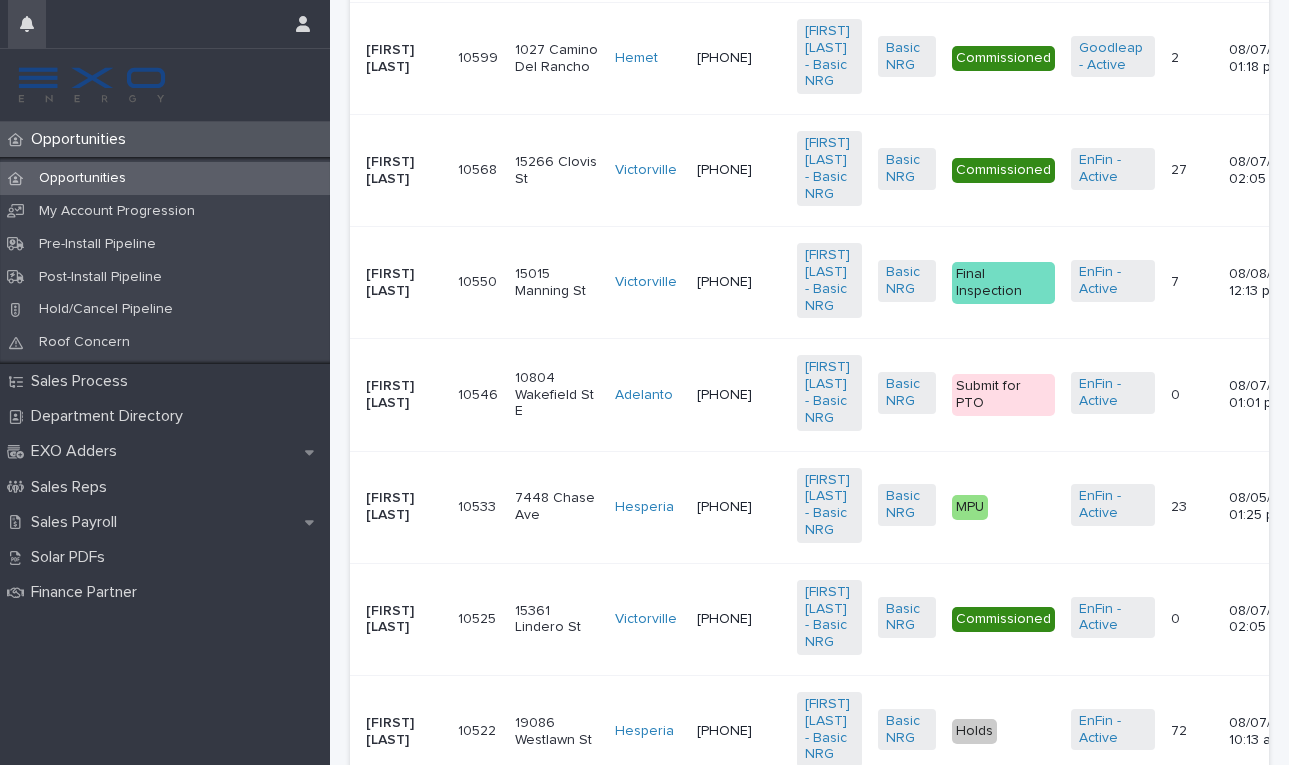 click 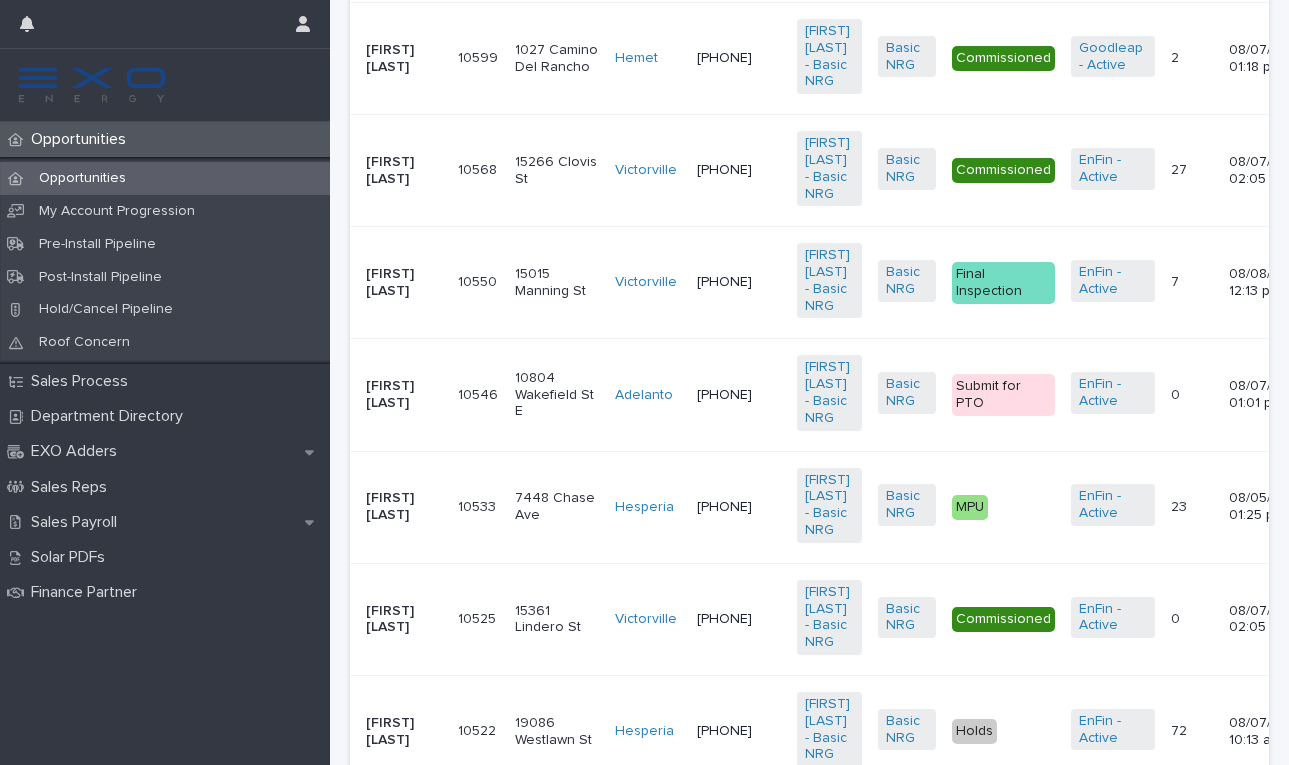 click at bounding box center (148, 24) 